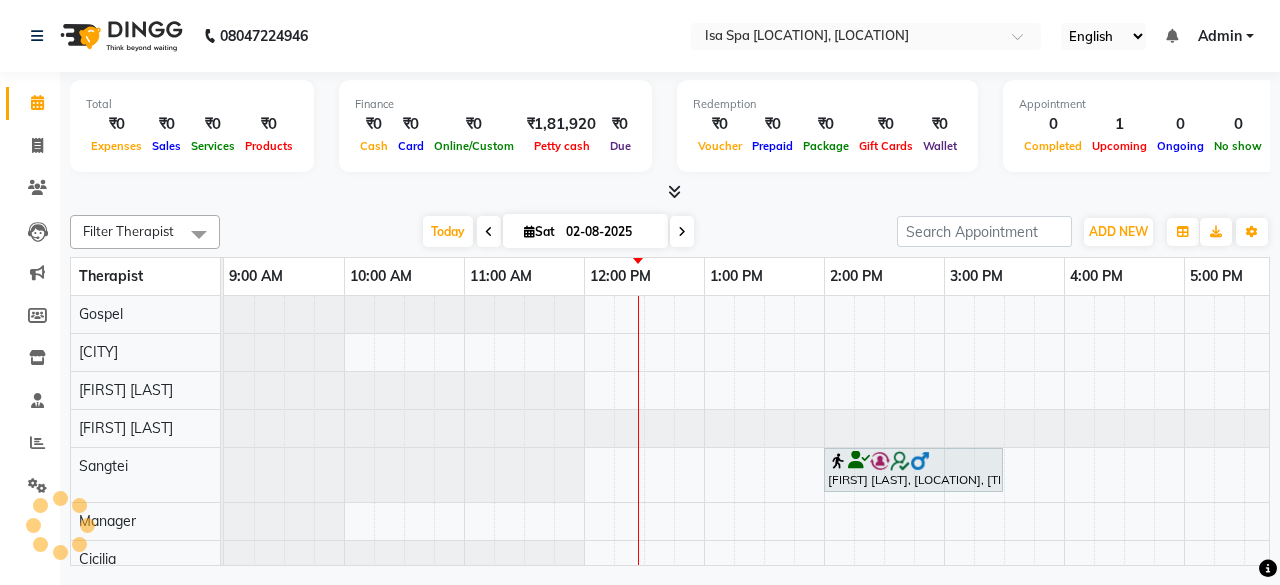 scroll, scrollTop: 0, scrollLeft: 0, axis: both 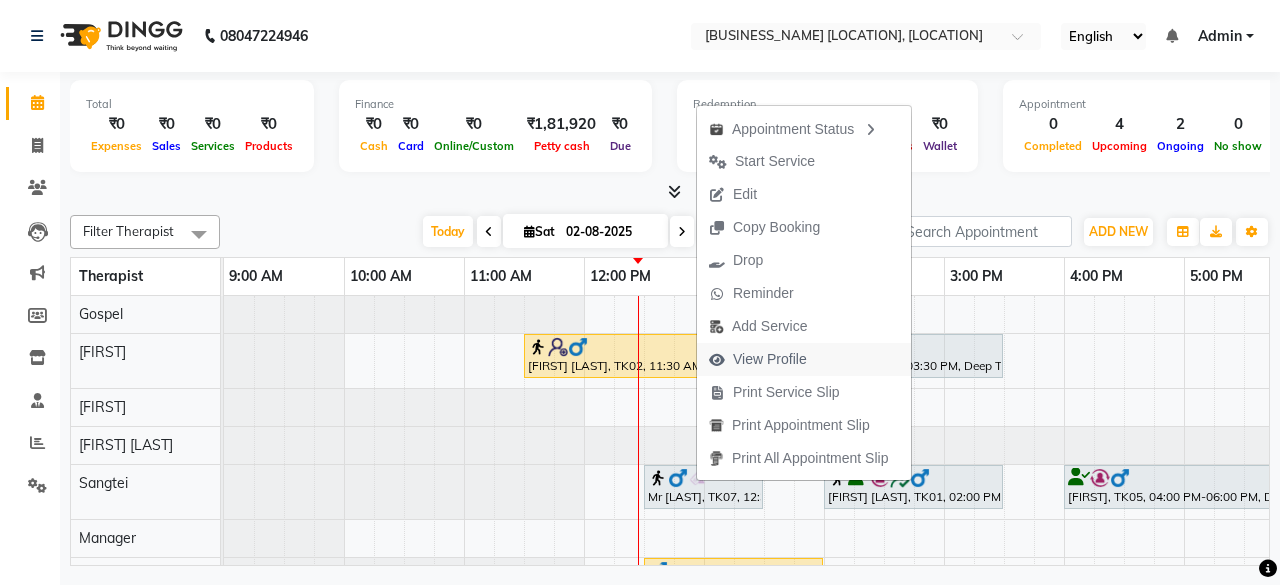 click on "View Profile" at bounding box center [770, 359] 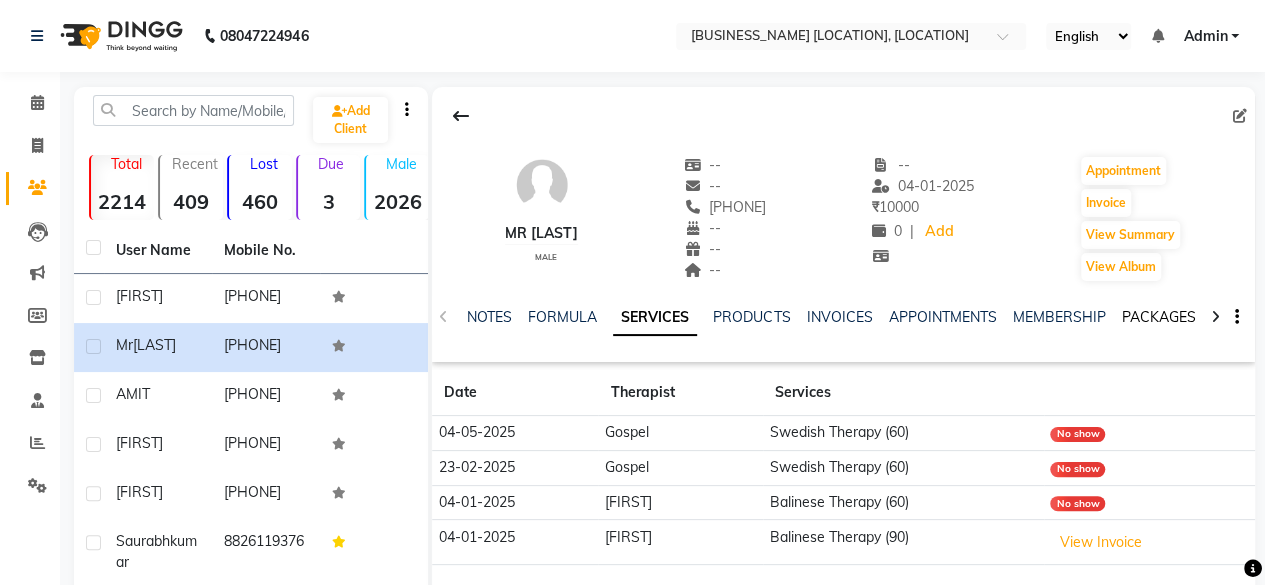 click on "PACKAGES" 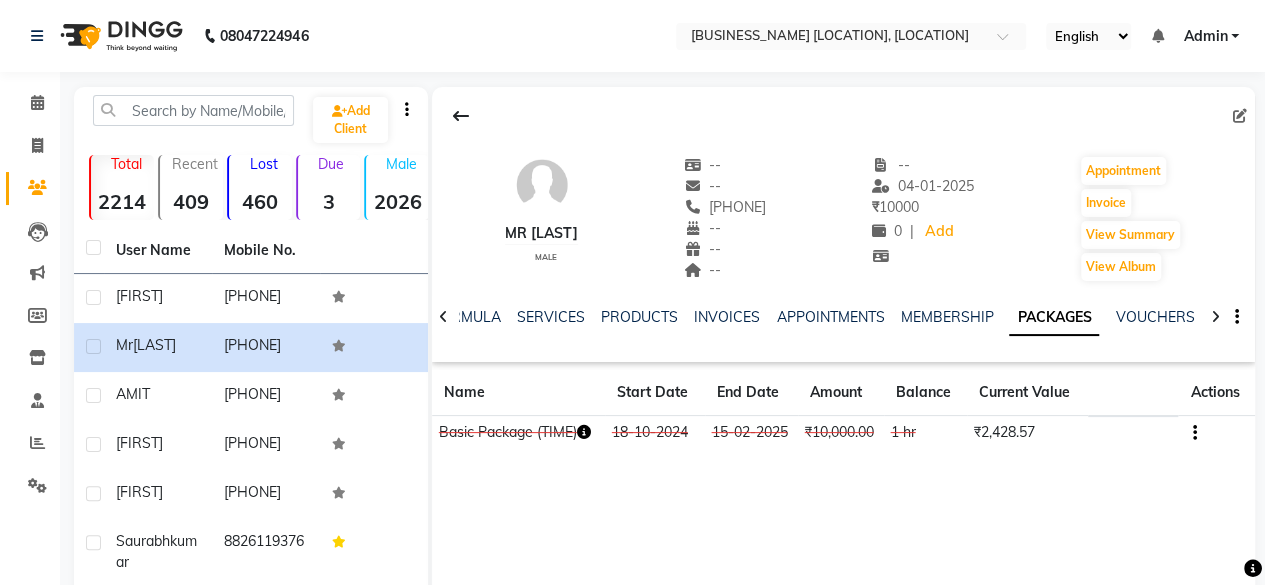 click 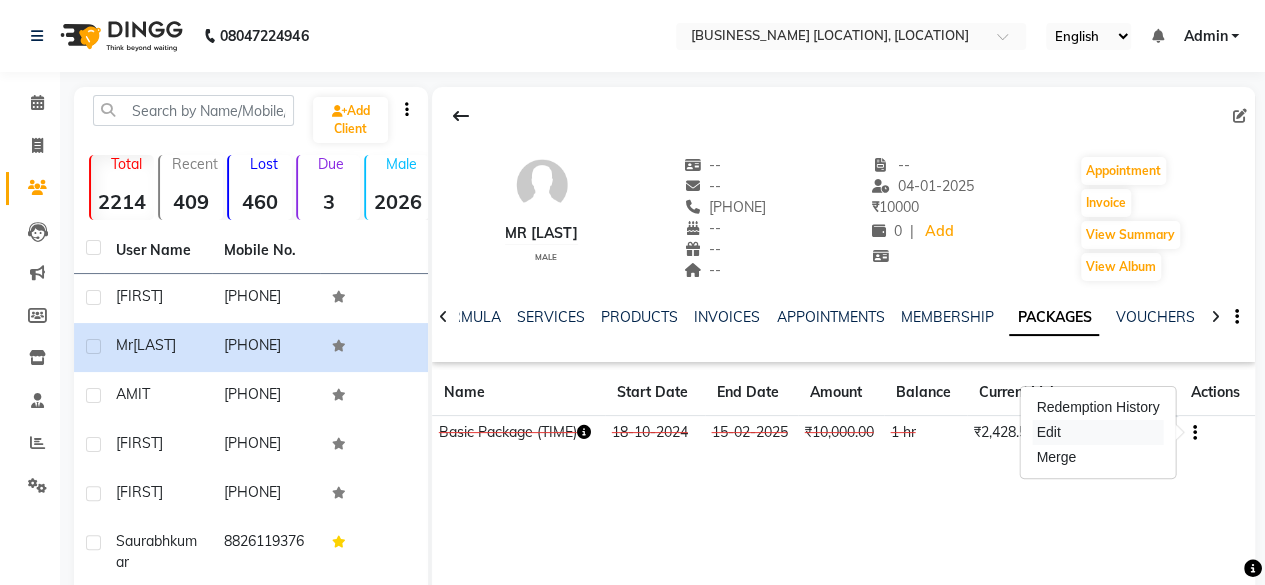 click on "Edit" at bounding box center [1097, 432] 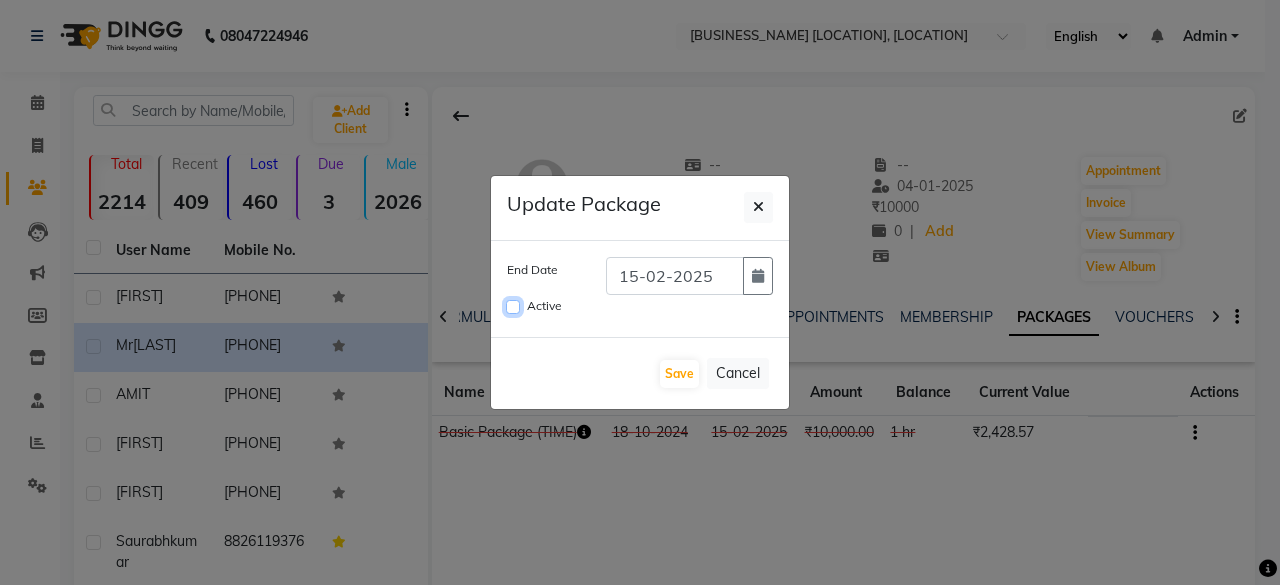 click on "Active" at bounding box center [513, 307] 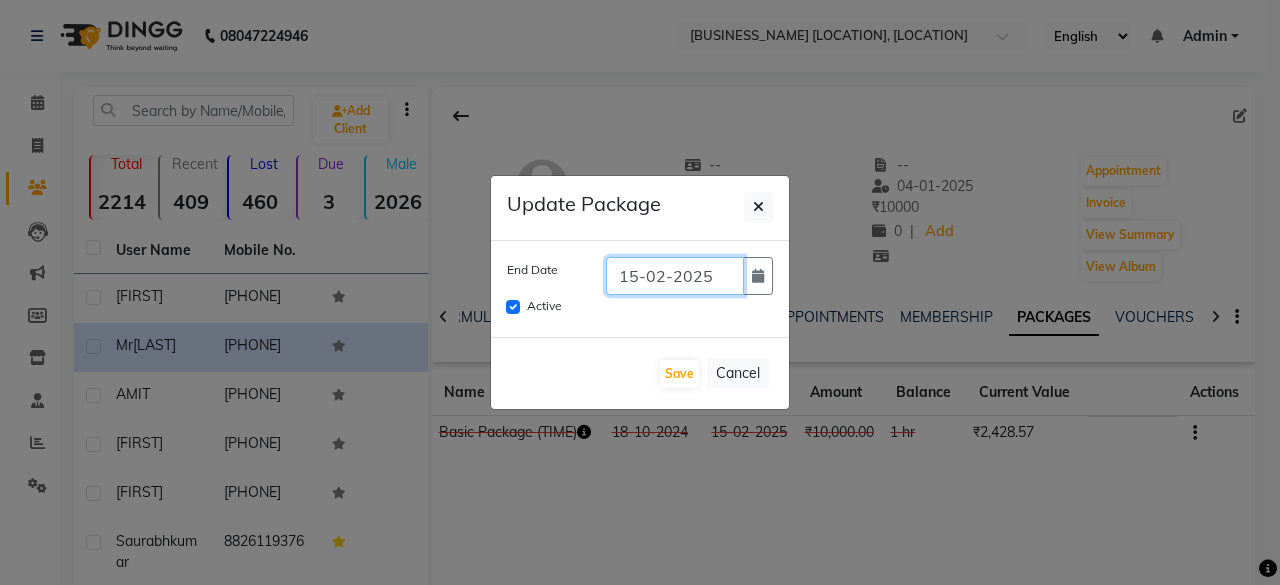 click on "15-02-2025" 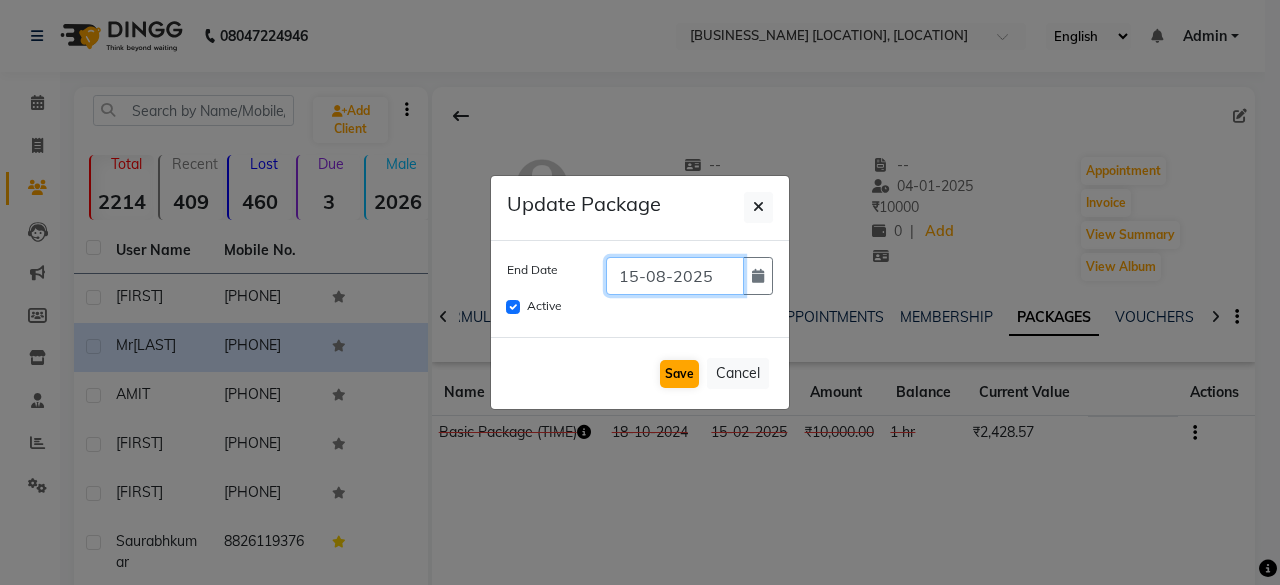 type on "15-08-2025" 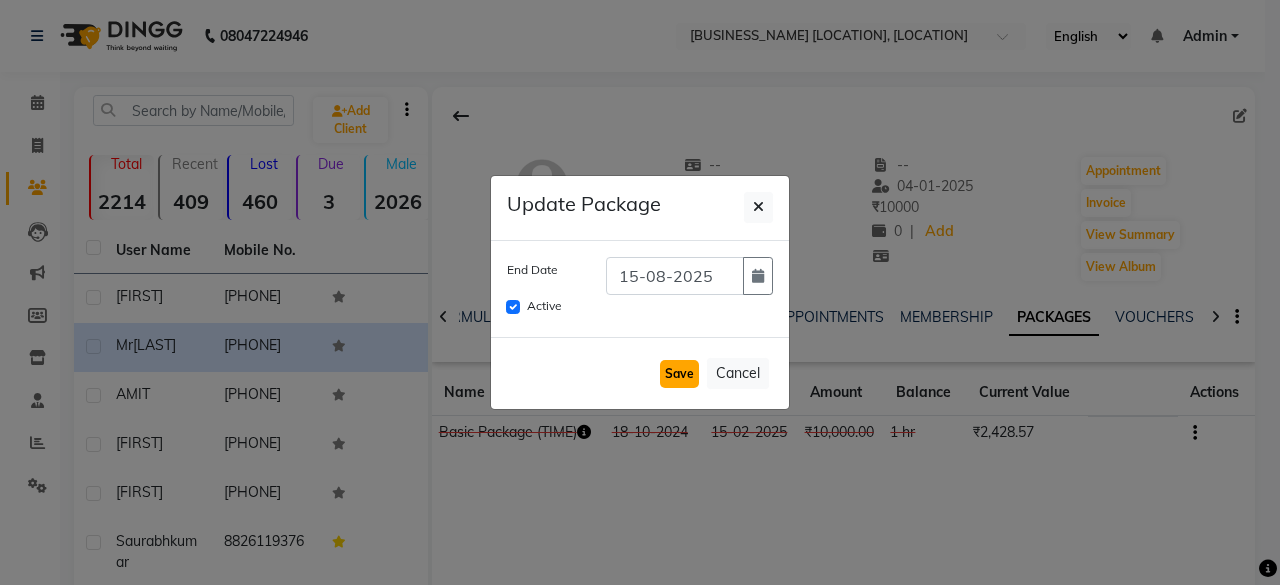 click on "Save" 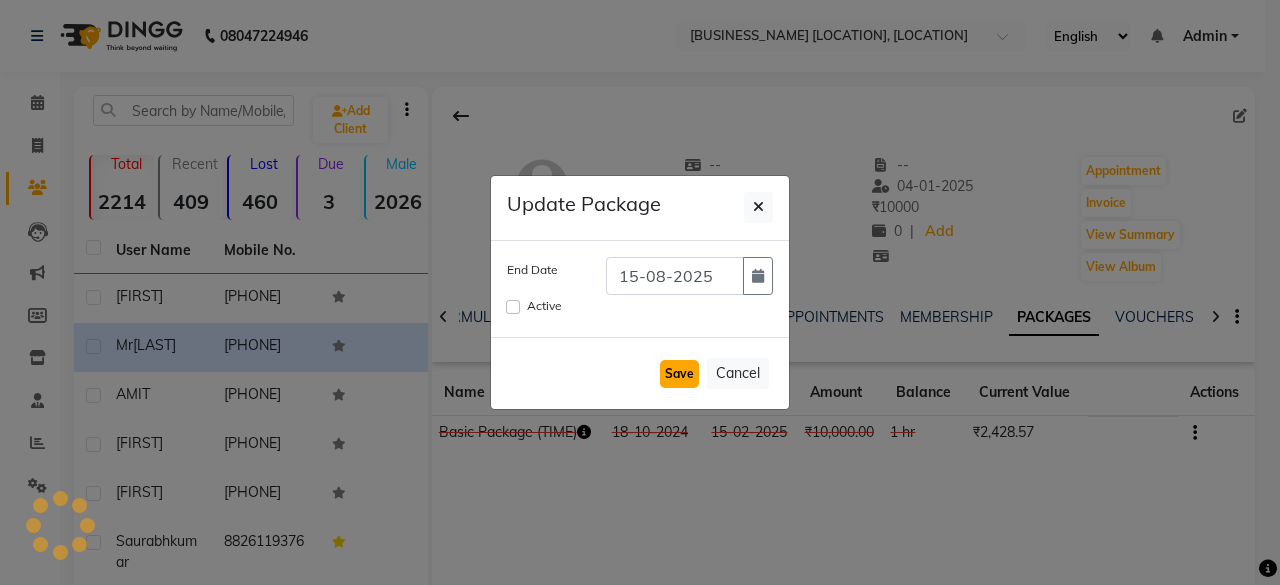 type 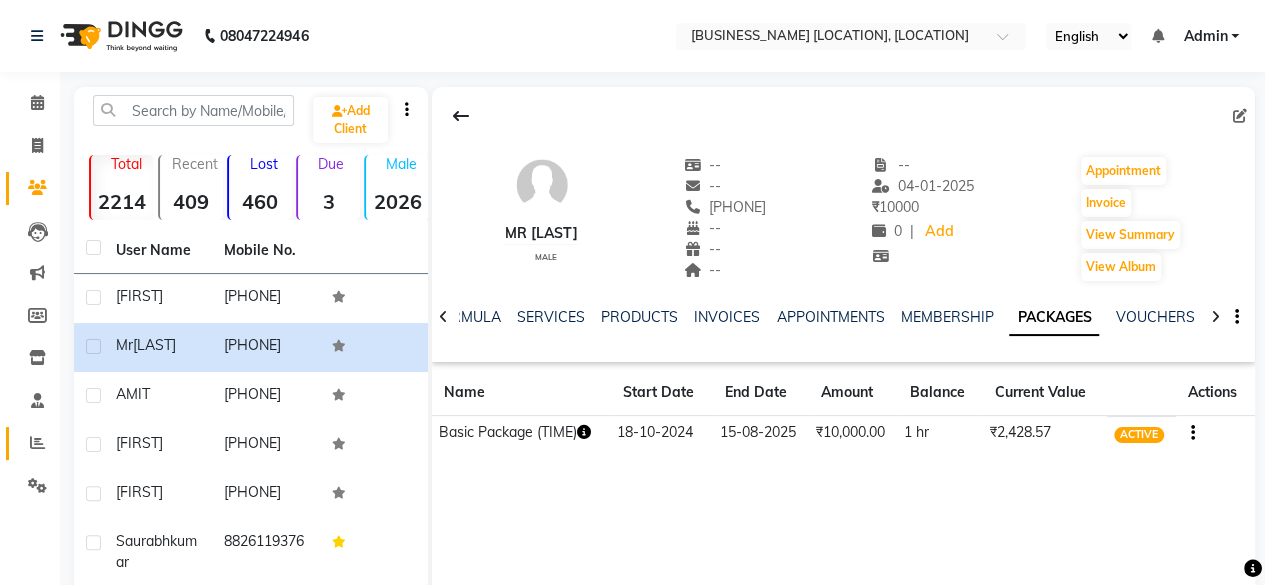 click on "Reports" 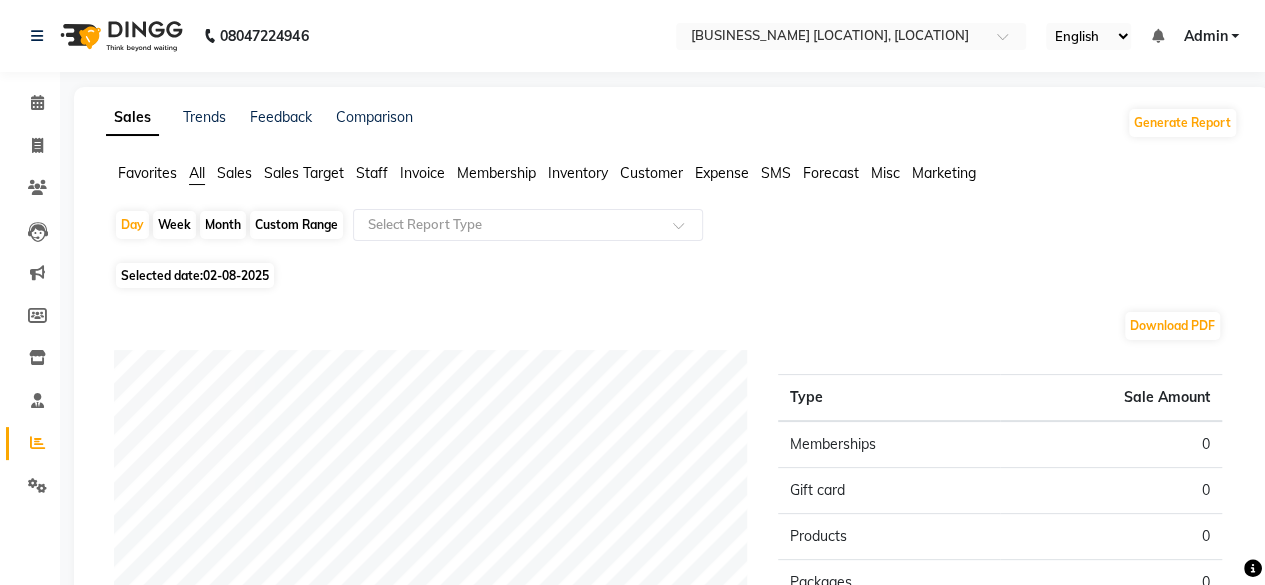 click on "Invoice" 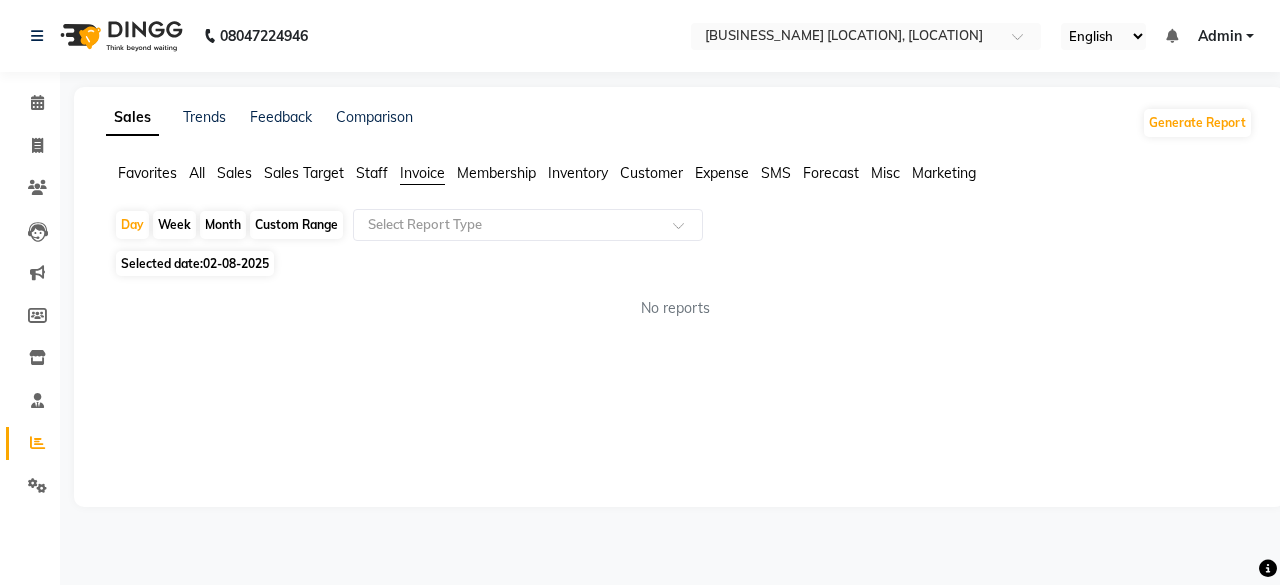 click on "Custom Range" 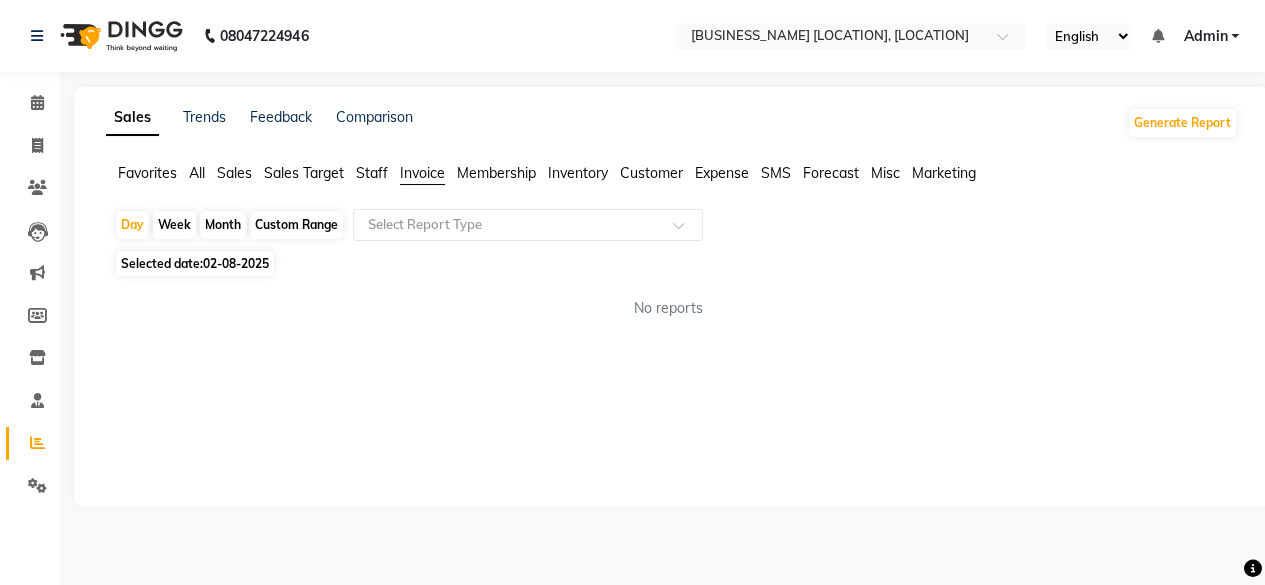 select on "8" 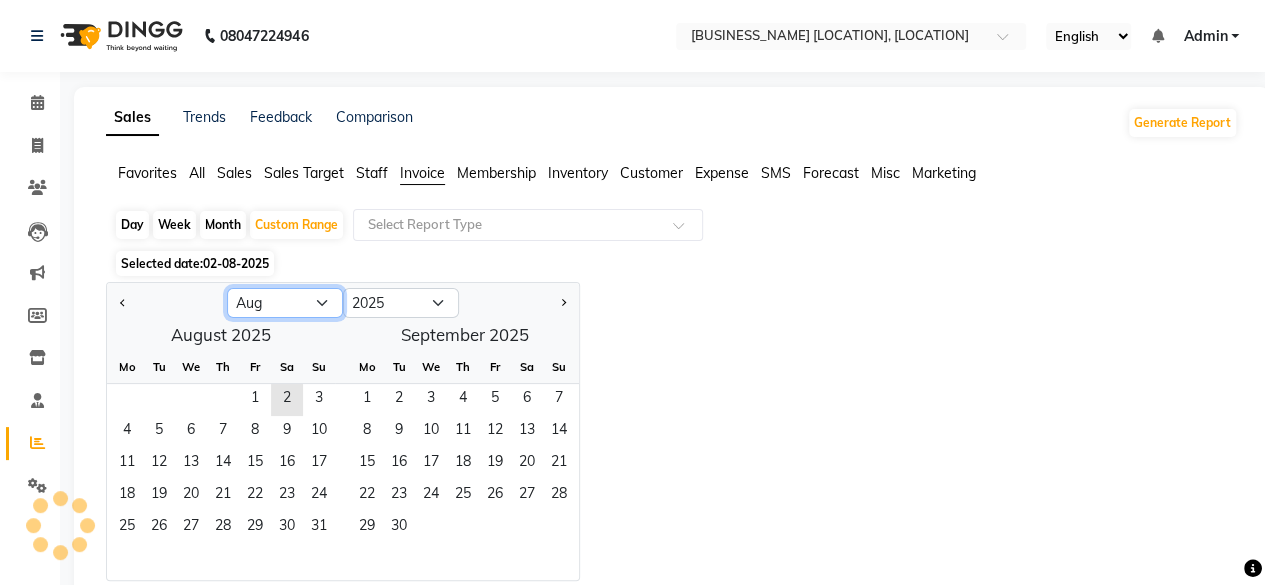 click on "Jan Feb Mar Apr May Jun Jul Aug Sep Oct Nov Dec" 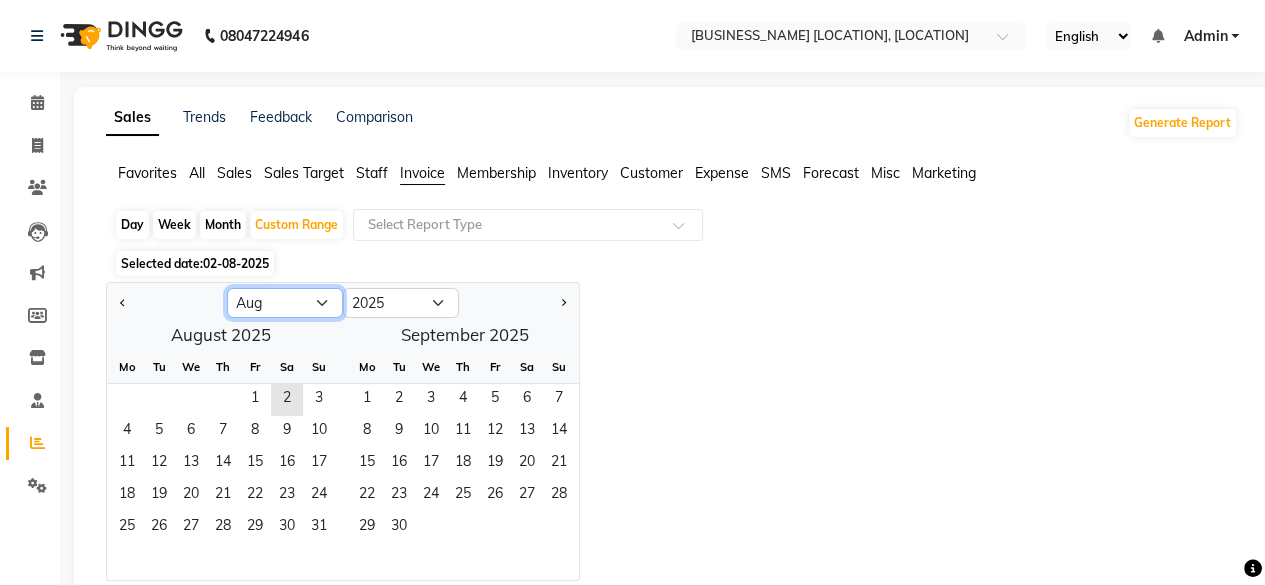 select on "7" 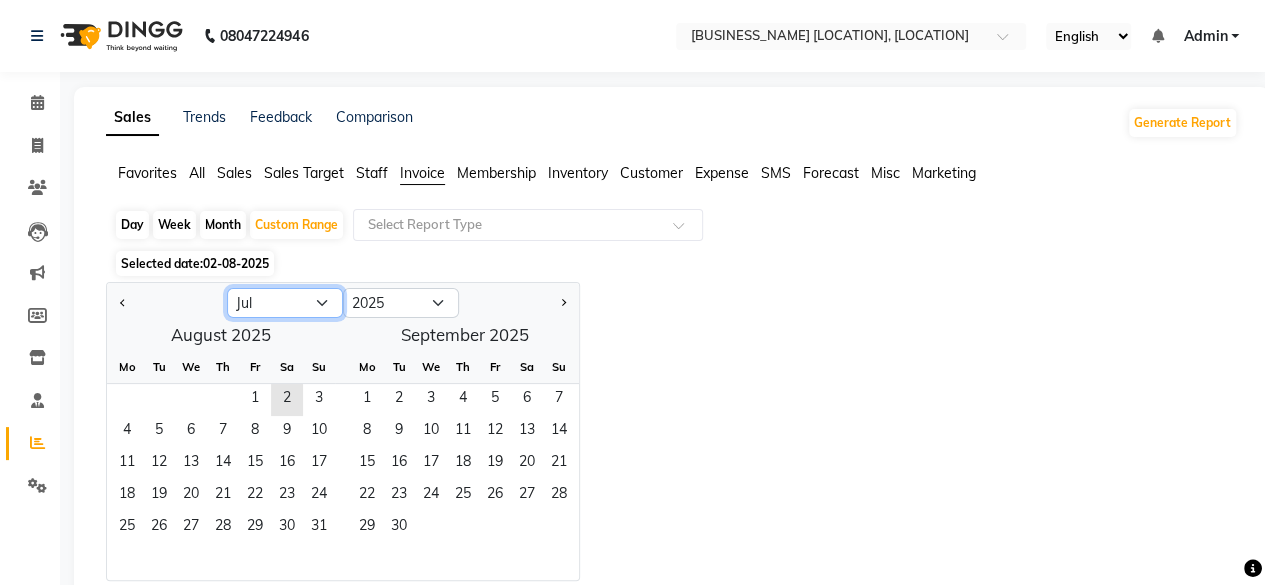 click on "Jan Feb Mar Apr May Jun Jul Aug Sep Oct Nov Dec" 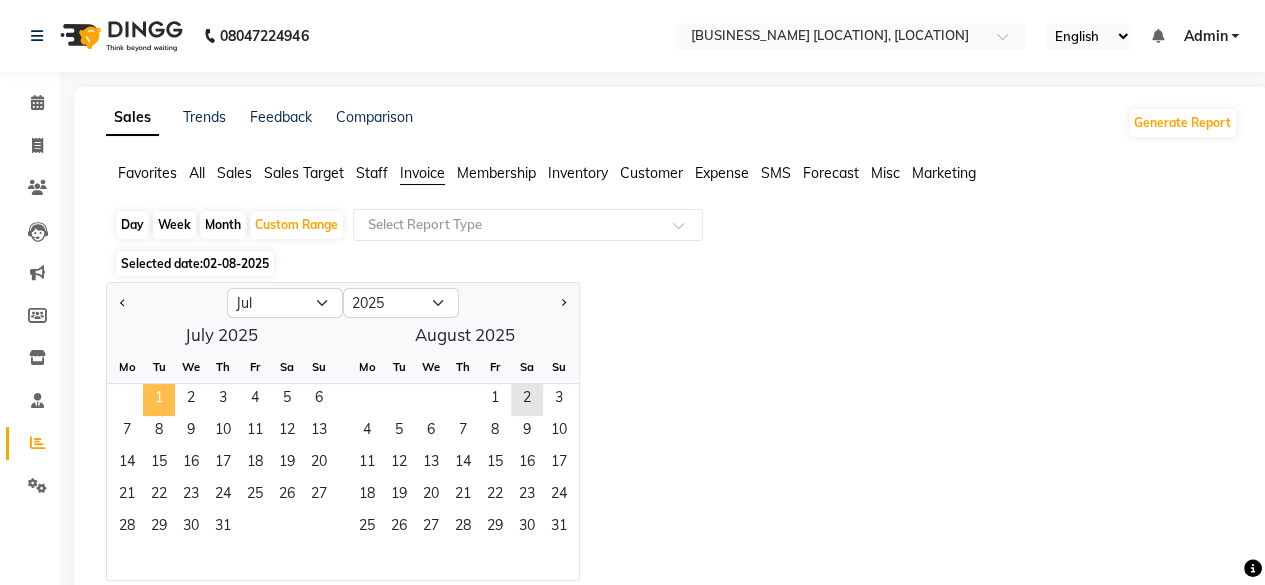 click on "1" 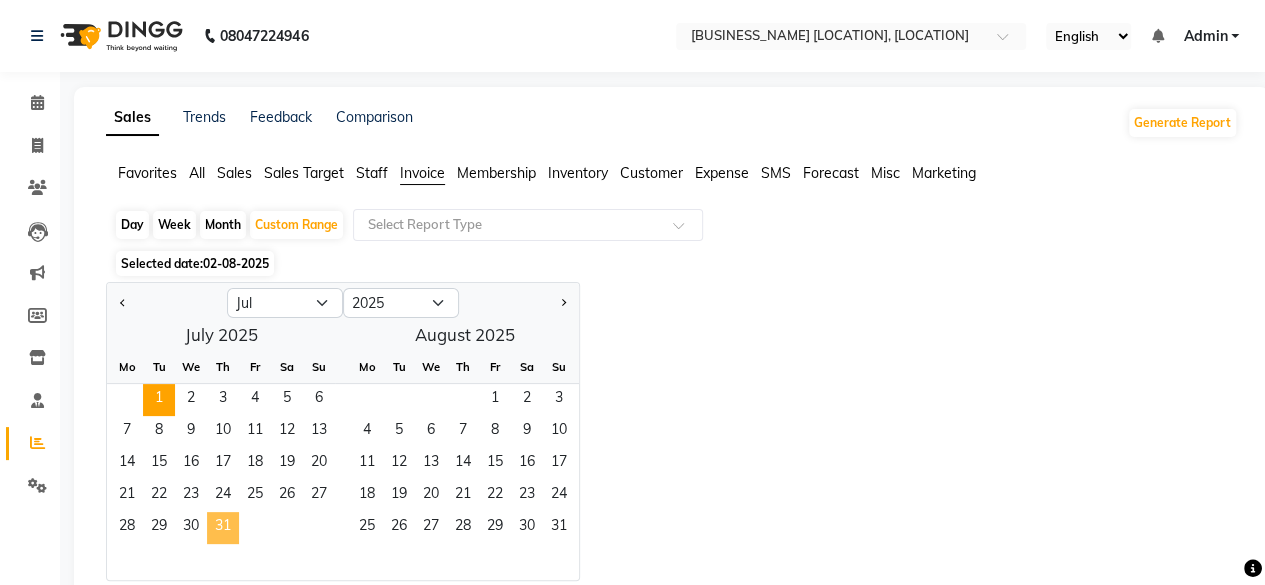click on "31" 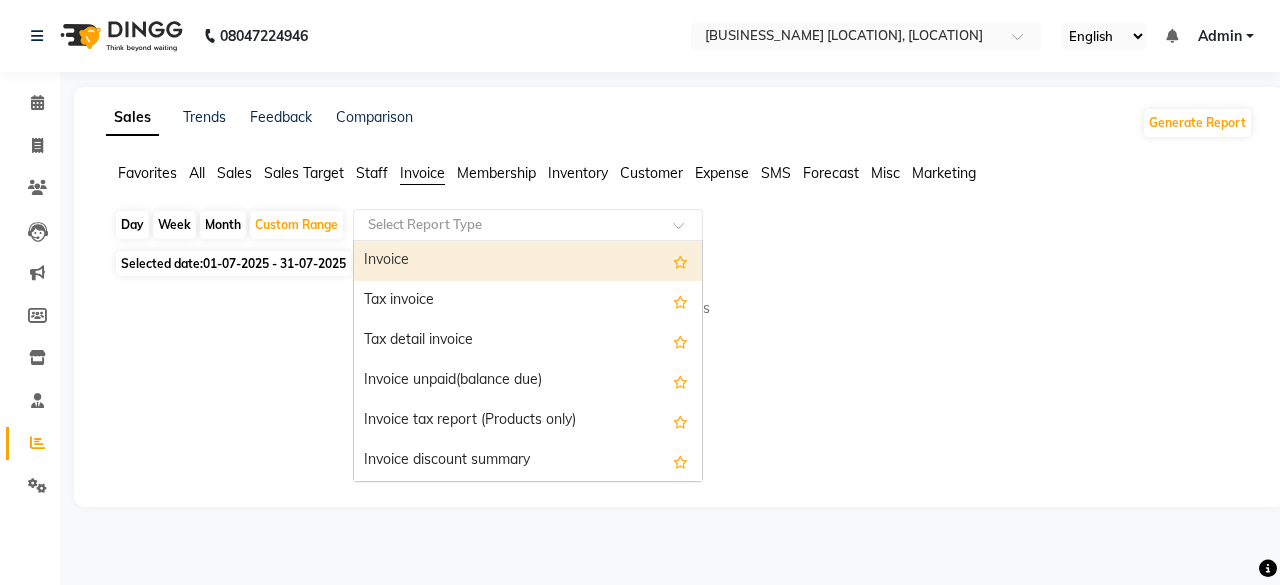 click on "Select Report Type" 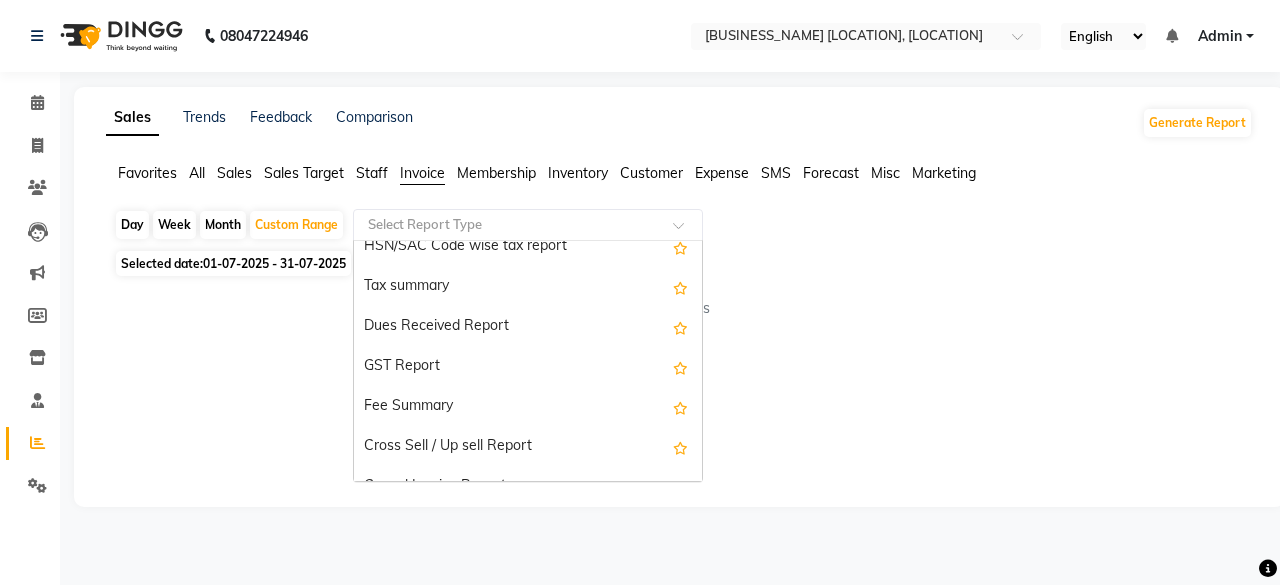 scroll, scrollTop: 302, scrollLeft: 0, axis: vertical 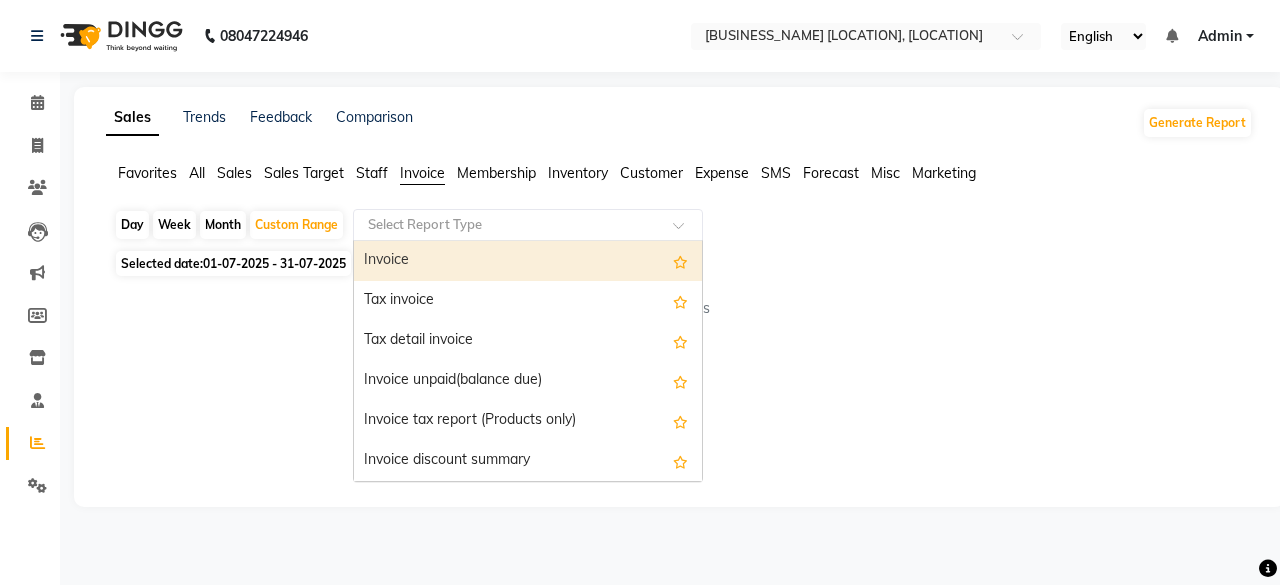 click on "Invoice" at bounding box center [528, 261] 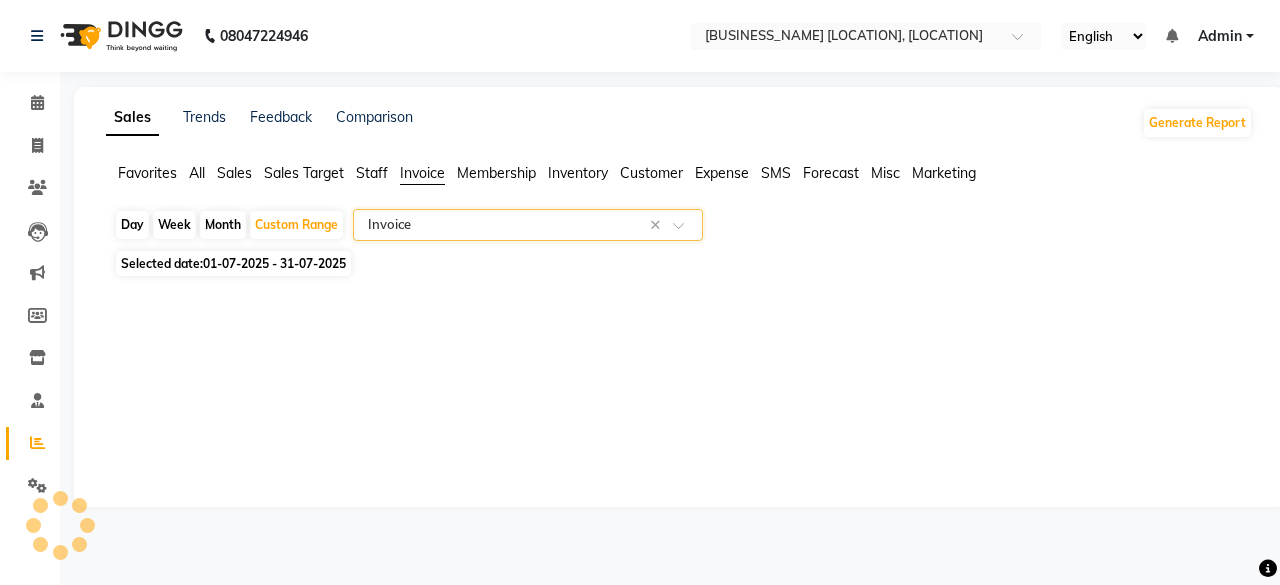 select on "full_report" 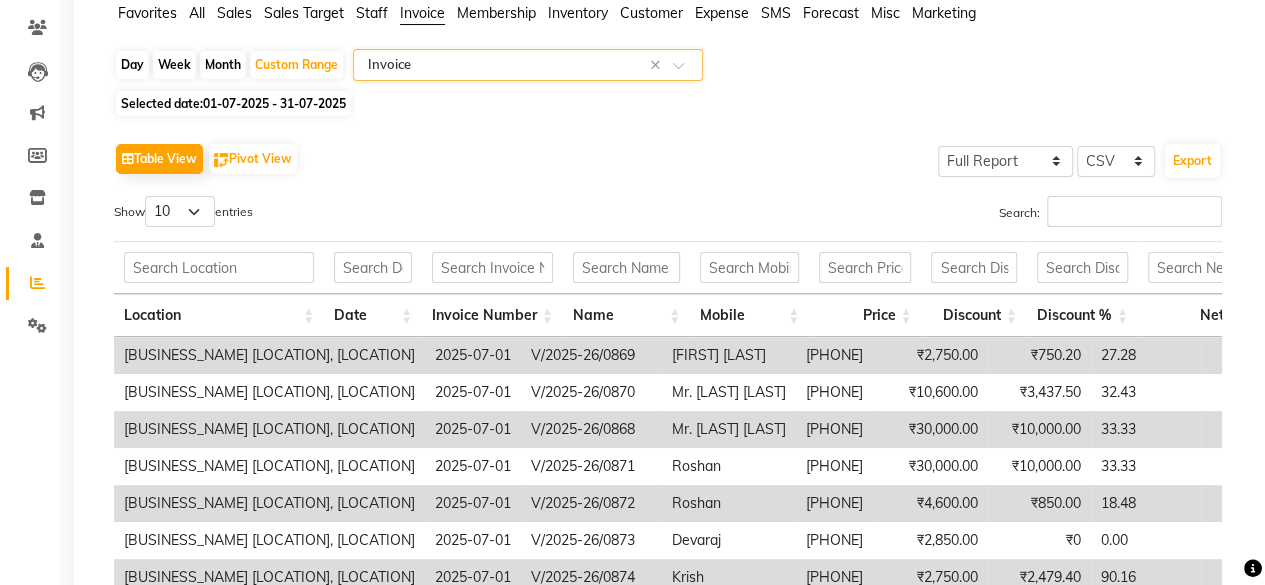 scroll, scrollTop: 0, scrollLeft: 0, axis: both 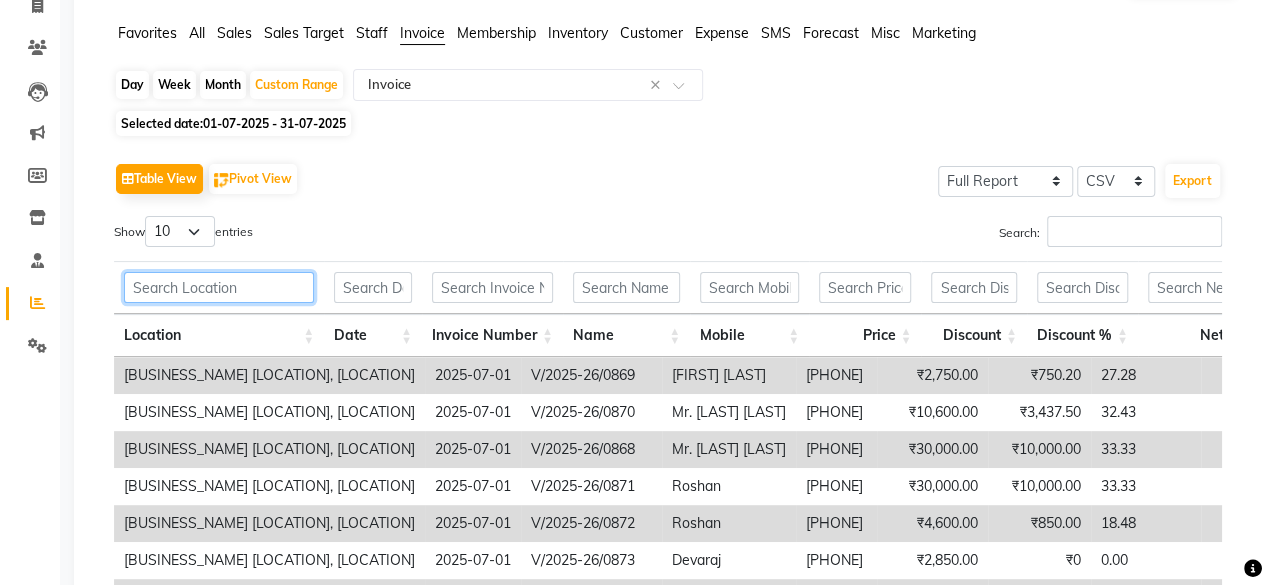 click at bounding box center (219, 287) 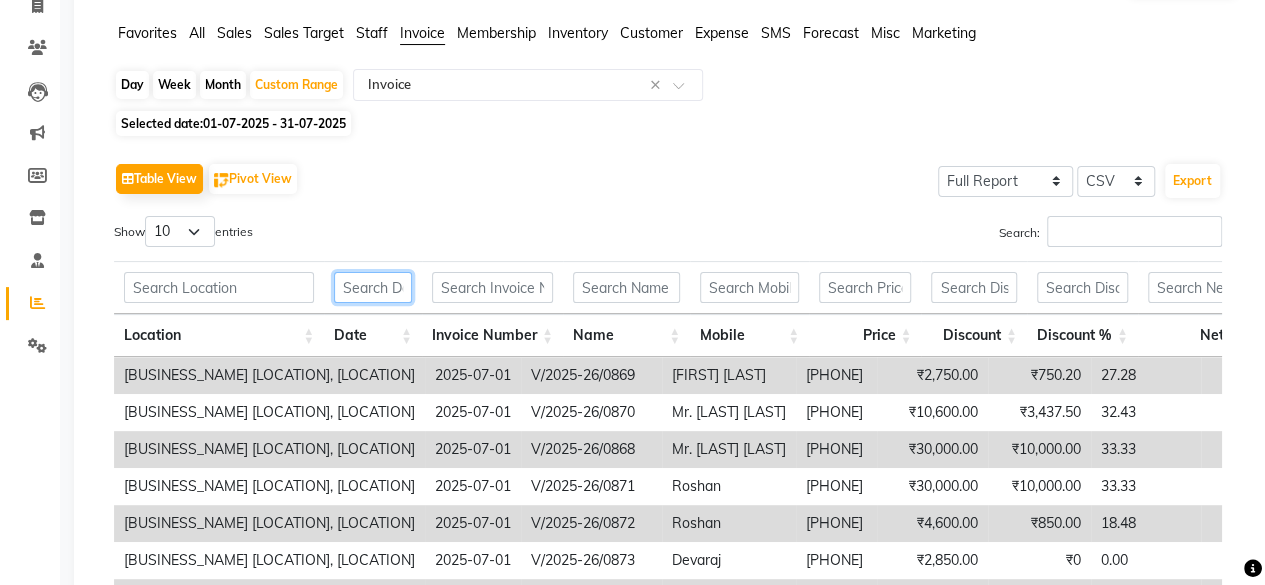 click at bounding box center [373, 287] 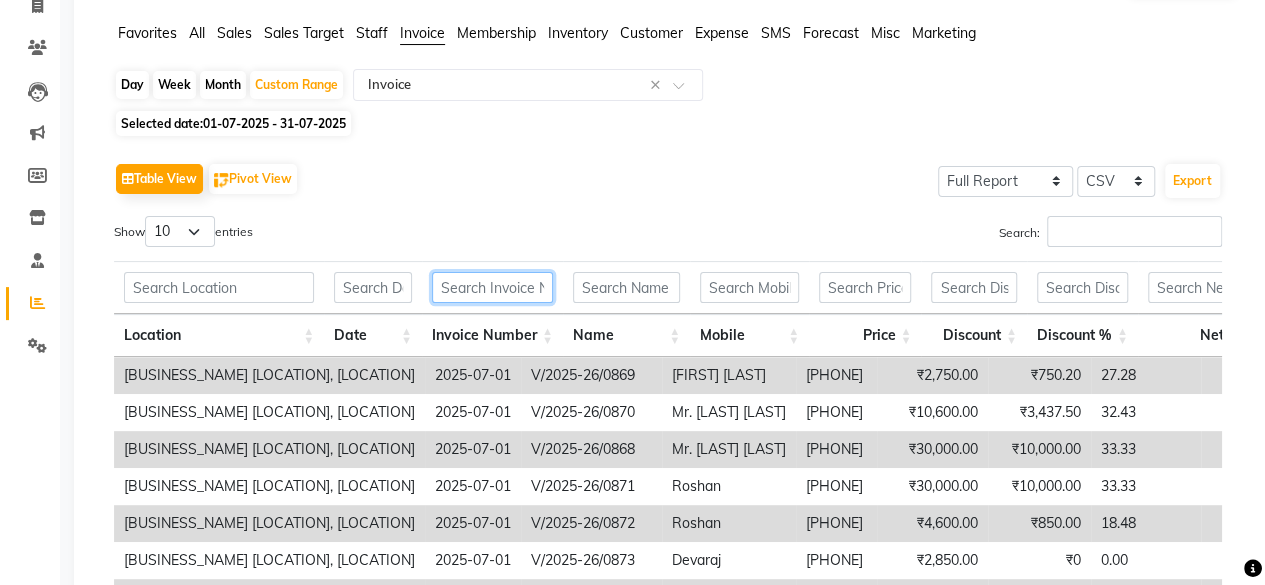 click at bounding box center [492, 287] 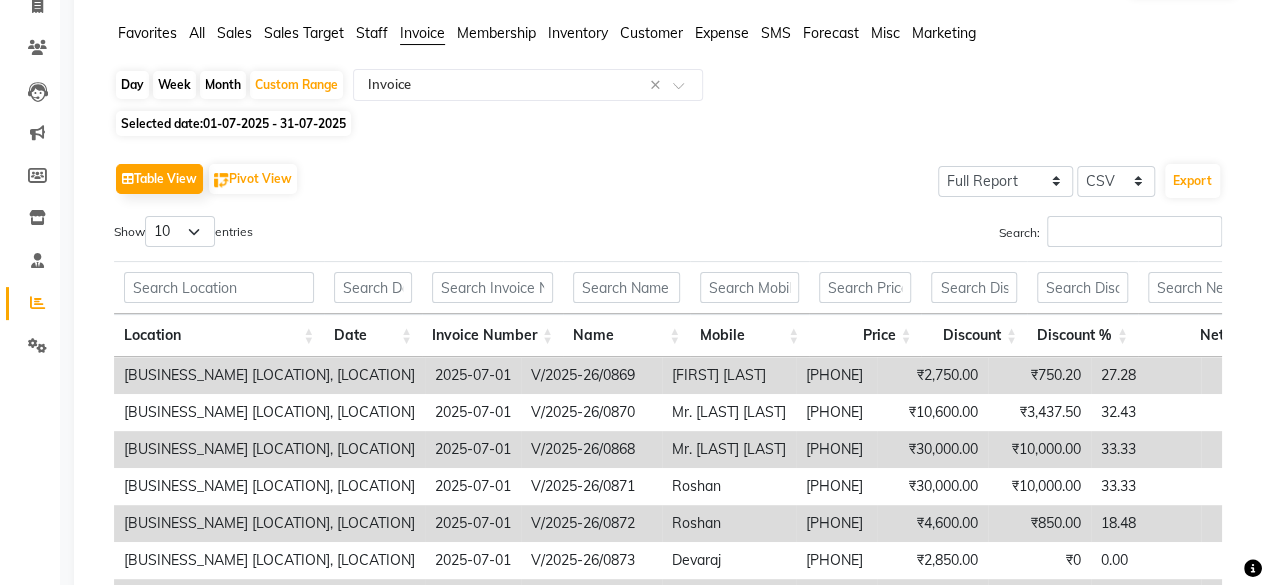 click on "All" 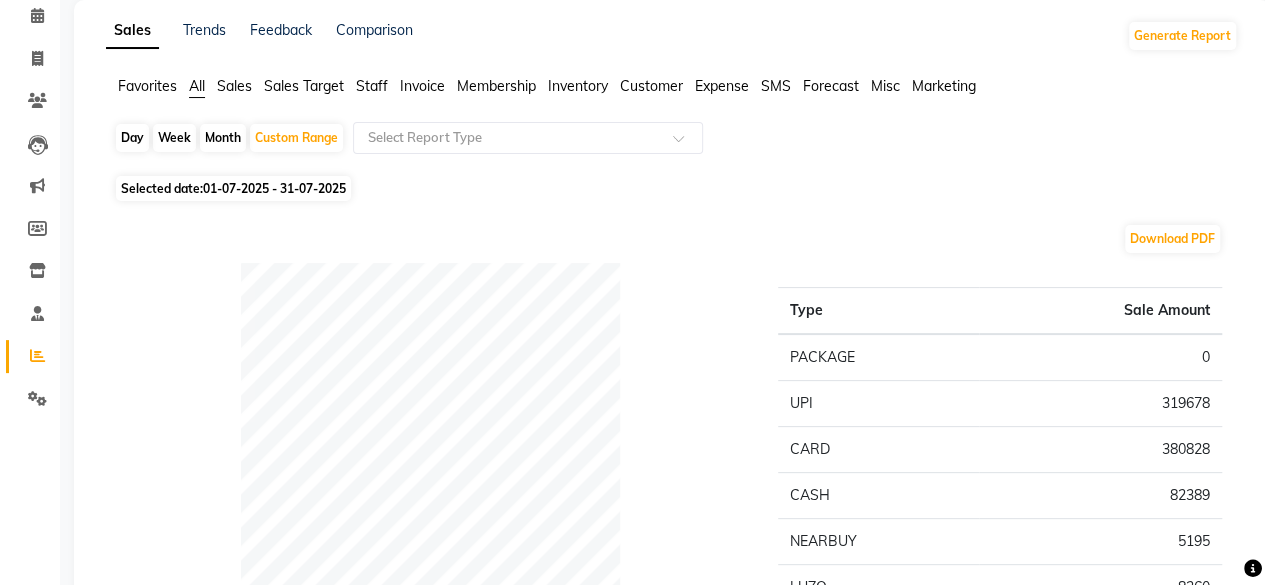 scroll, scrollTop: 0, scrollLeft: 0, axis: both 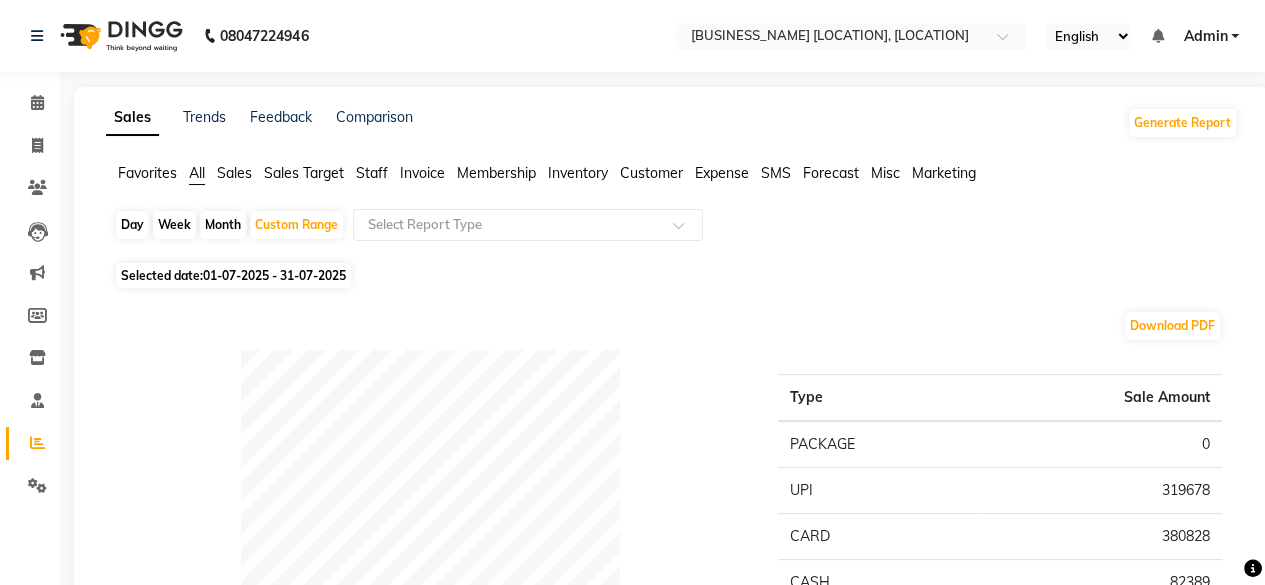 click on "Sales" 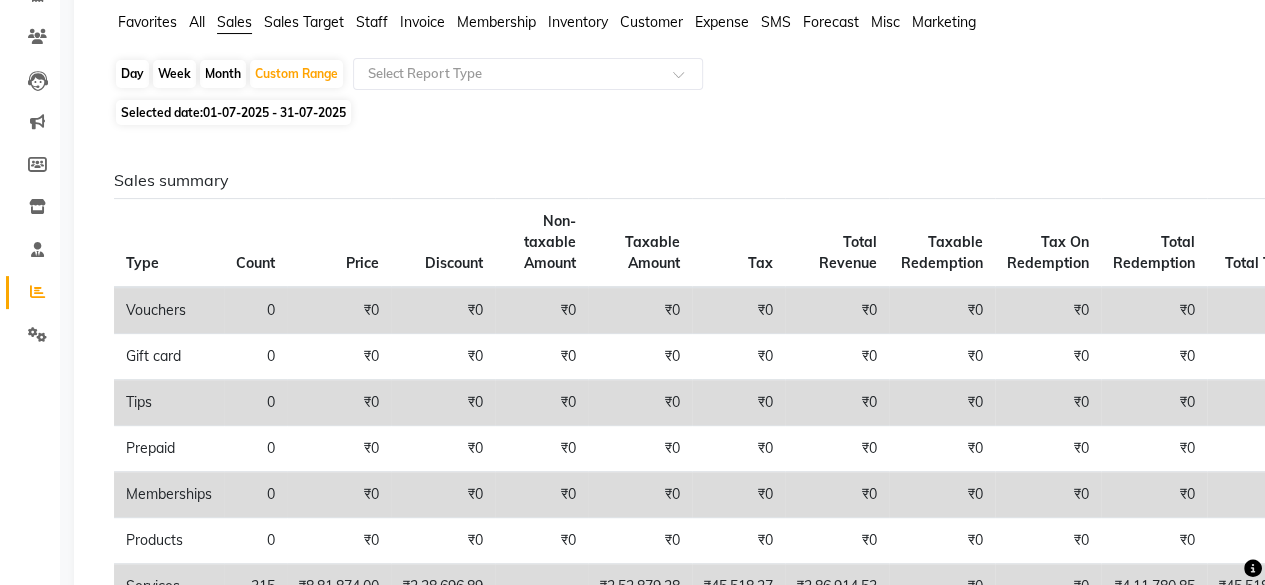 scroll, scrollTop: 150, scrollLeft: 0, axis: vertical 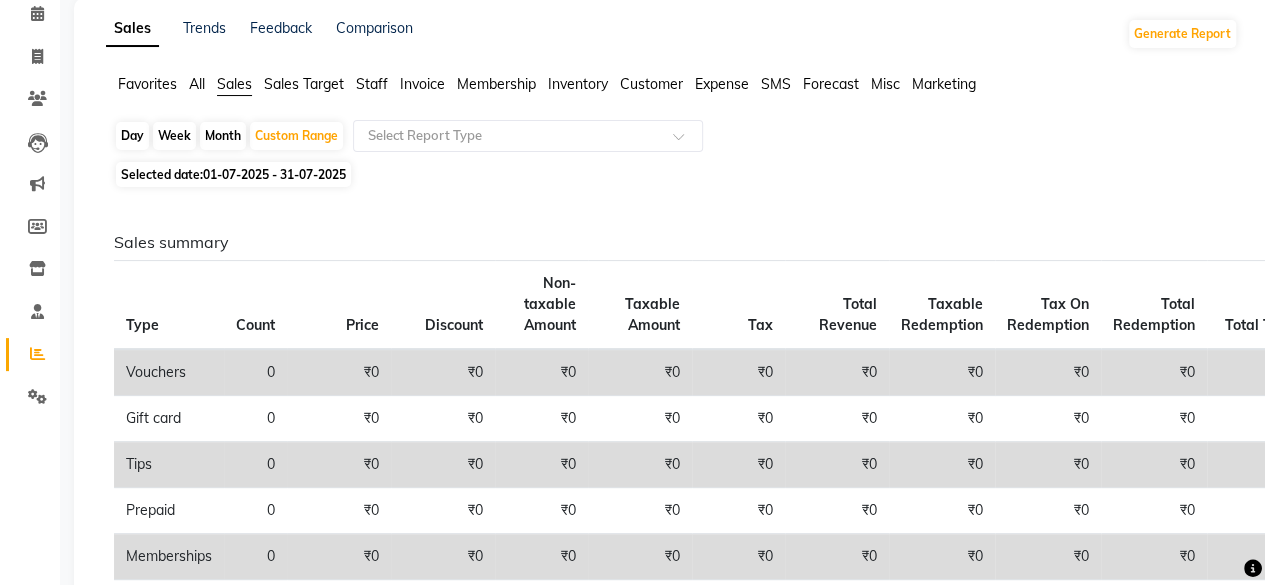 click on "Sales Target" 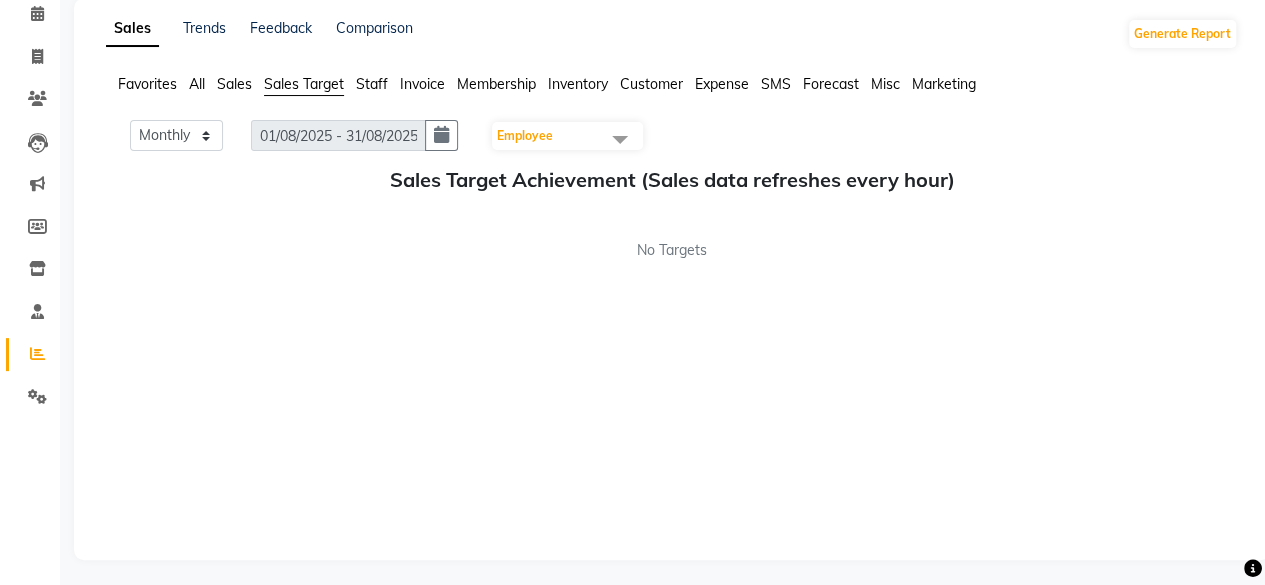 click on "Employee" 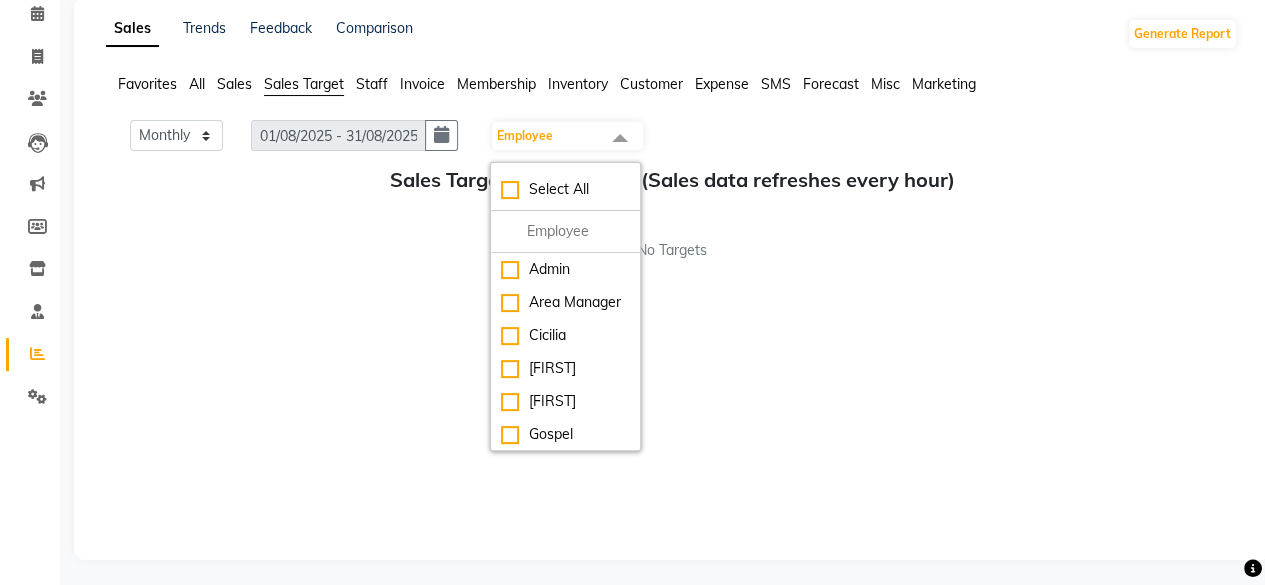 scroll, scrollTop: 294, scrollLeft: 0, axis: vertical 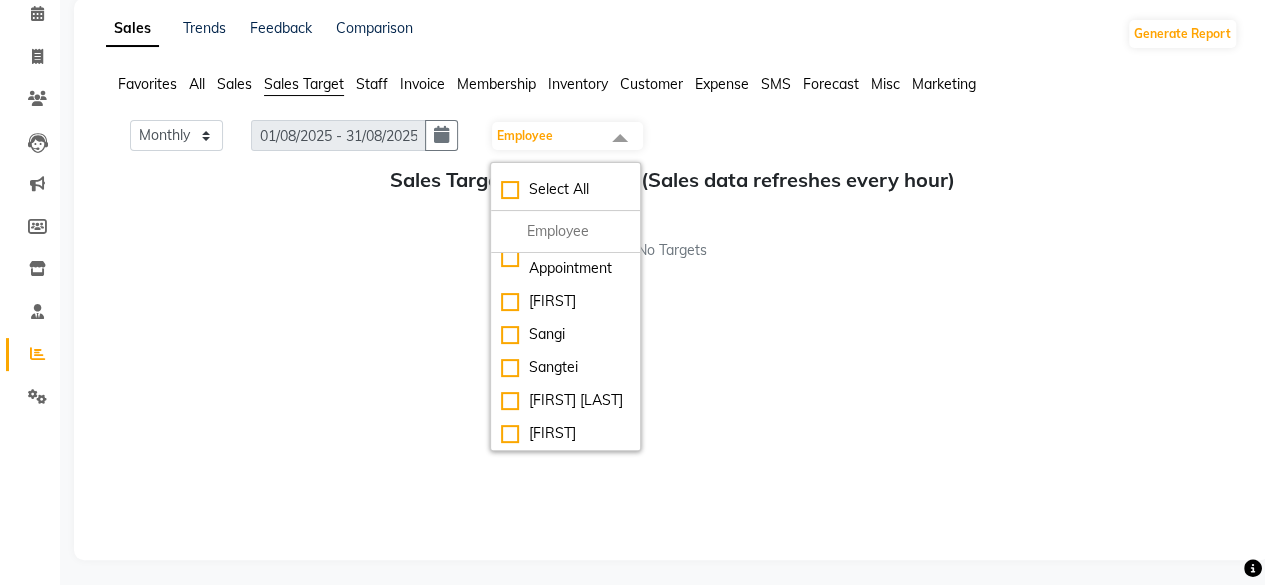 click on "Monthly Weekly 01/08/2025 - 31/08/2025 Employee Select All Admin Area Manager Cicilia Cindy Florence Gospel Manager No Show Appointment Sandi Sangi Sangtei Sharada LR Ziri Lalnunziri Sales Target Achievement (Sales data refreshes every hour) No Targets" 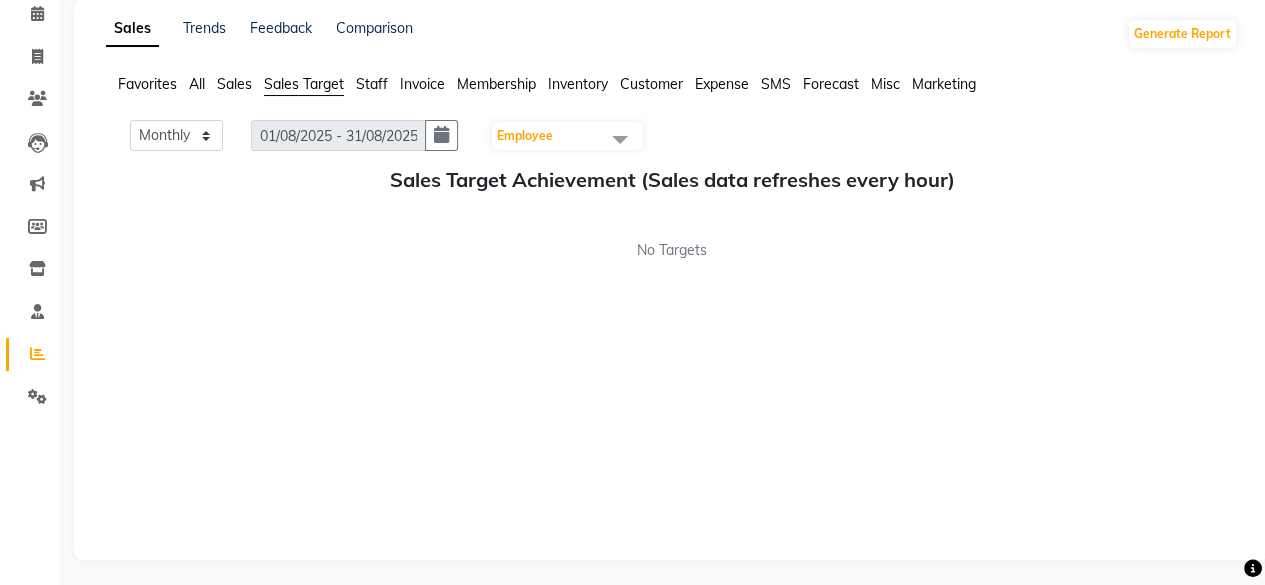 click on "Staff" 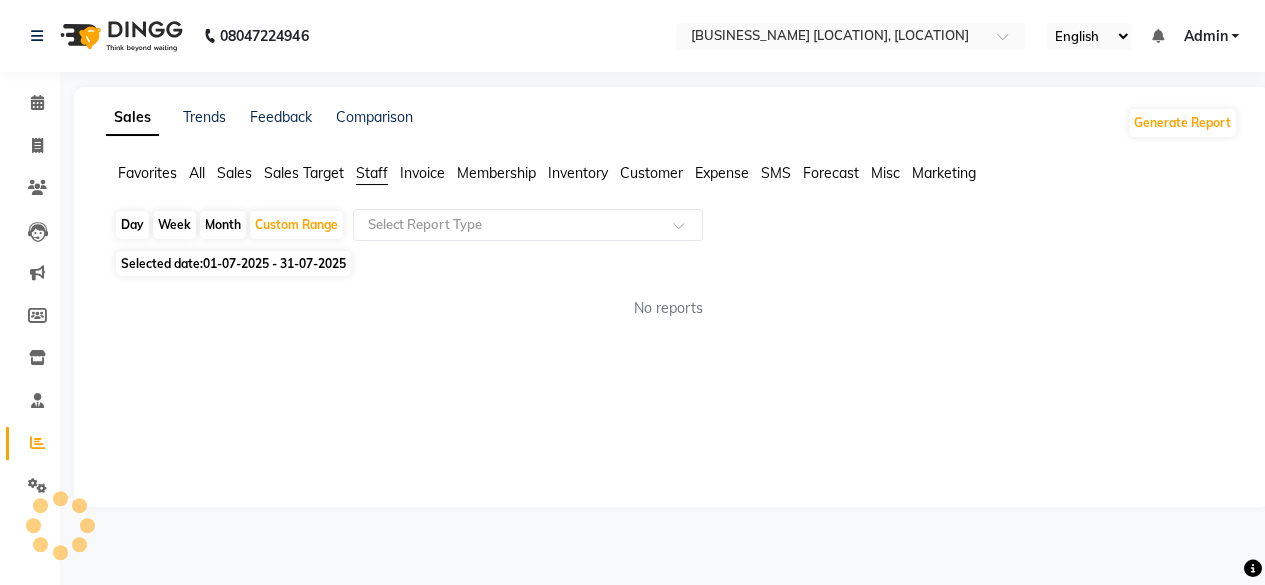 scroll, scrollTop: 0, scrollLeft: 0, axis: both 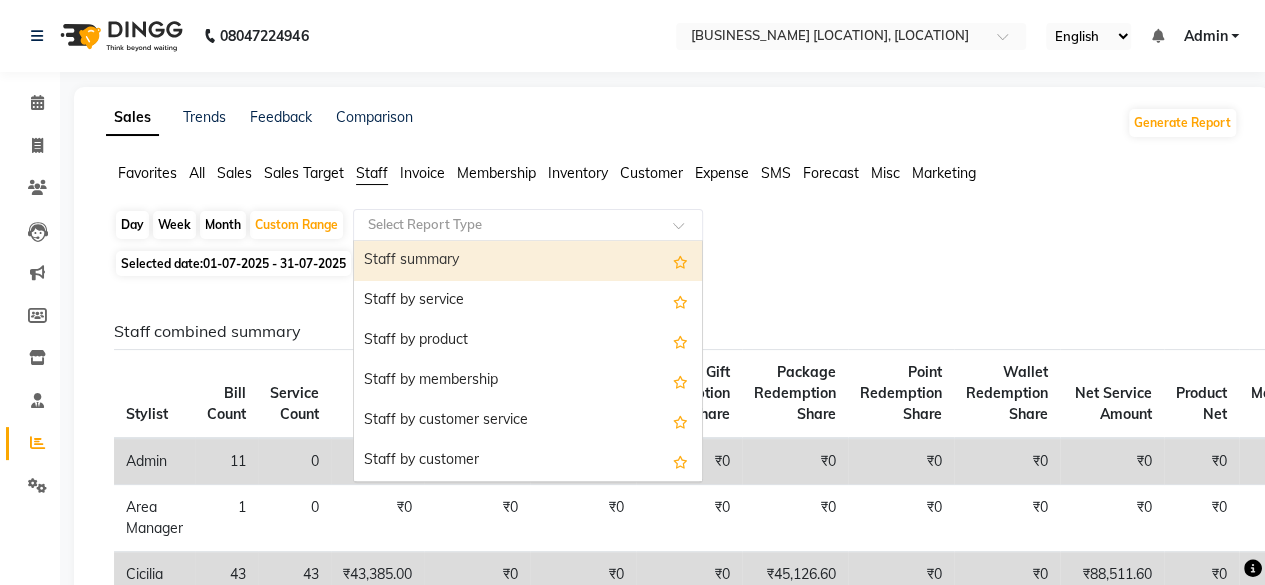 click 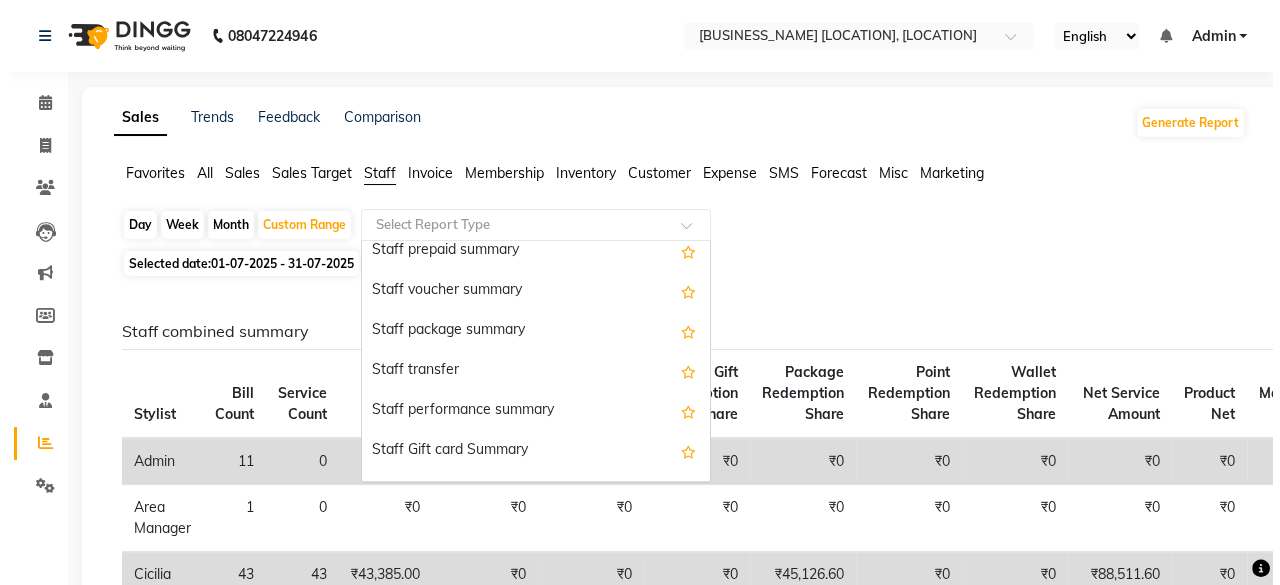scroll, scrollTop: 640, scrollLeft: 0, axis: vertical 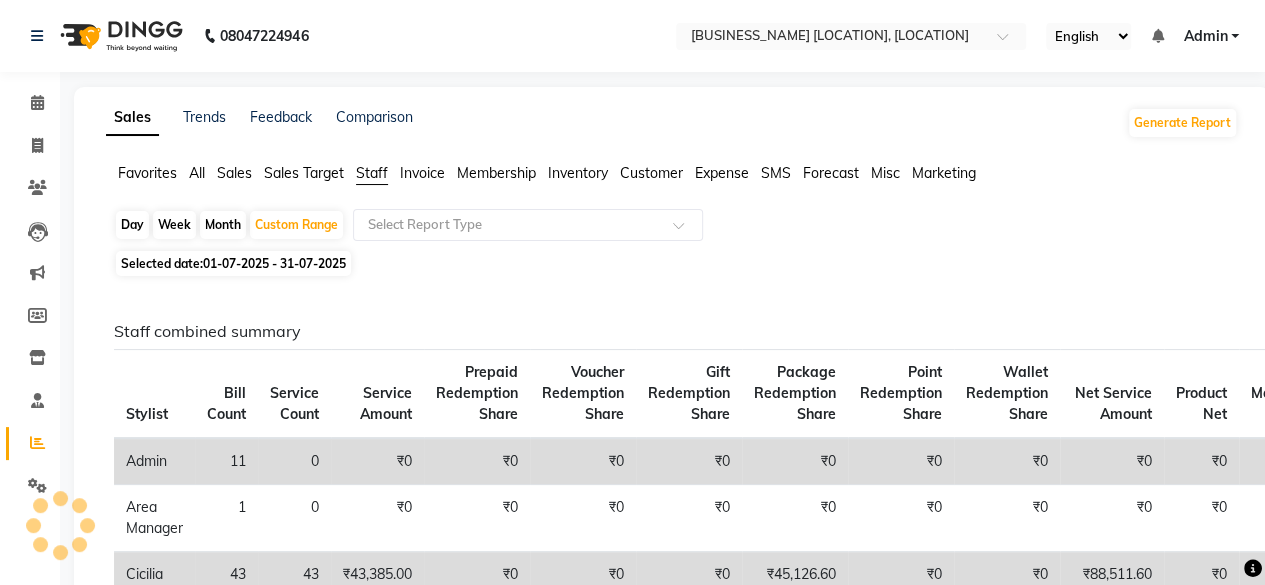 click on "Invoice" 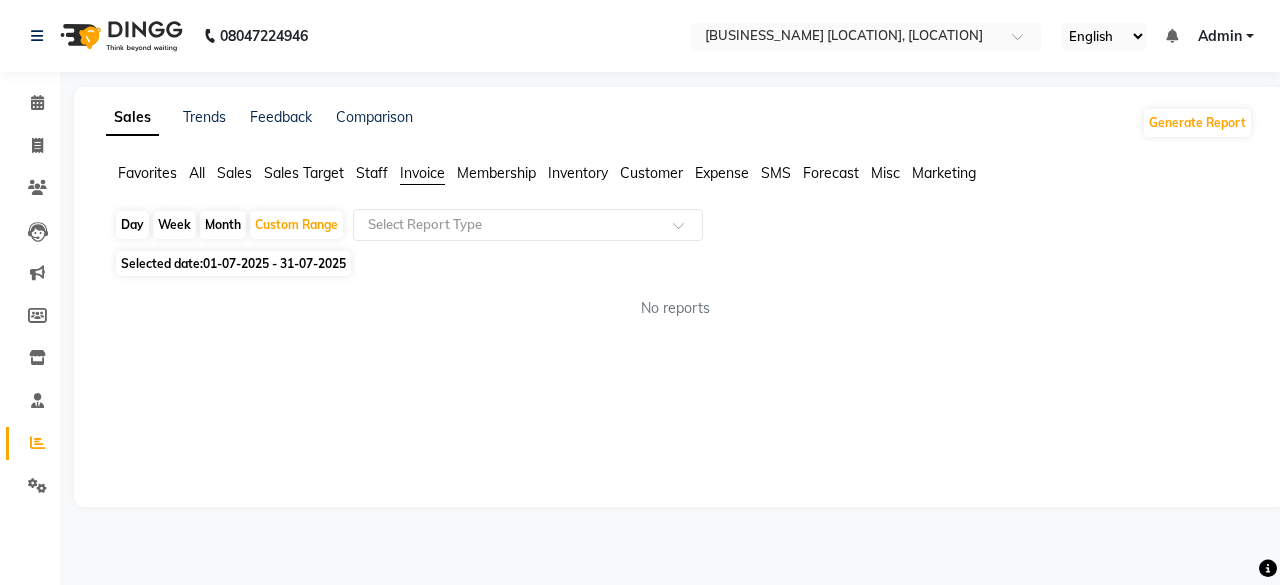 click on "Membership" 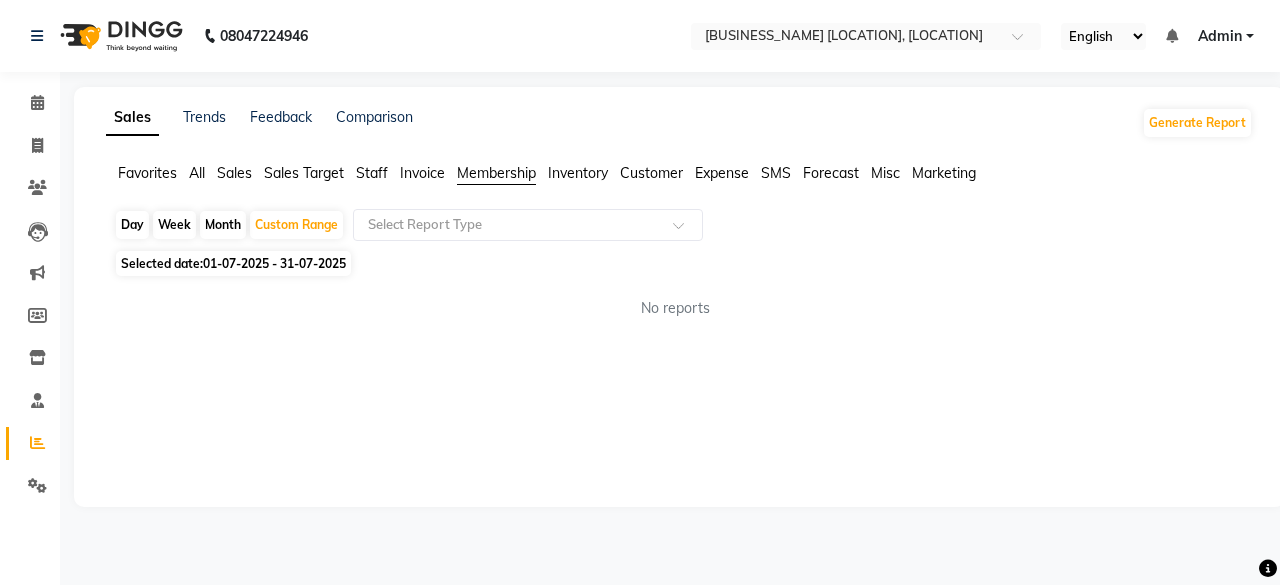 click on "Customer" 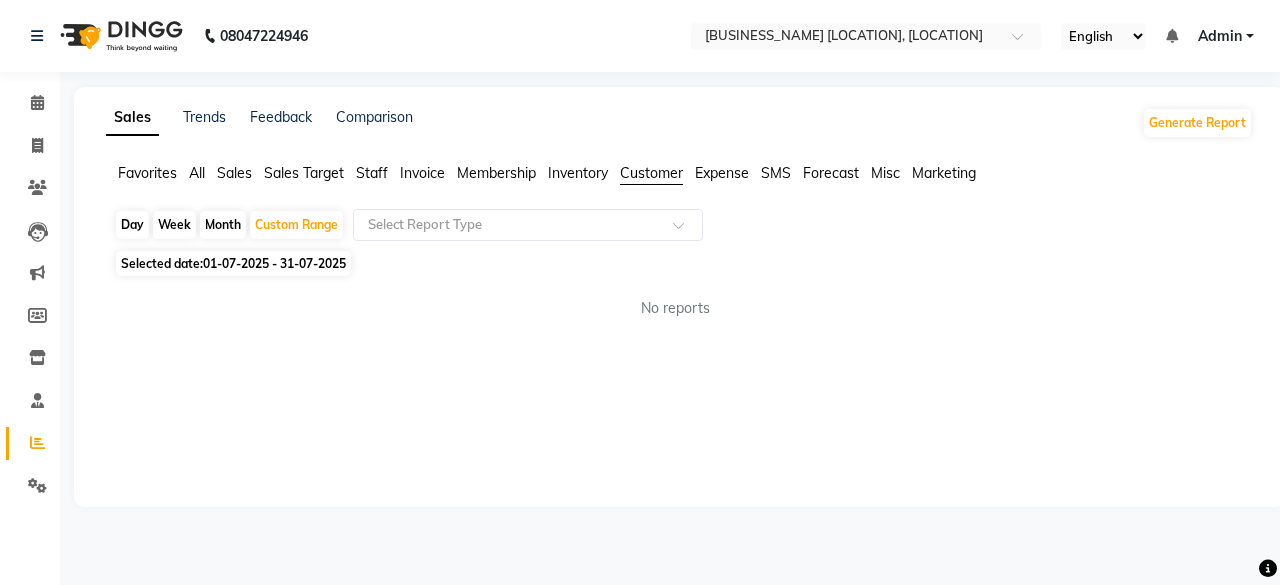 click on "Customer" 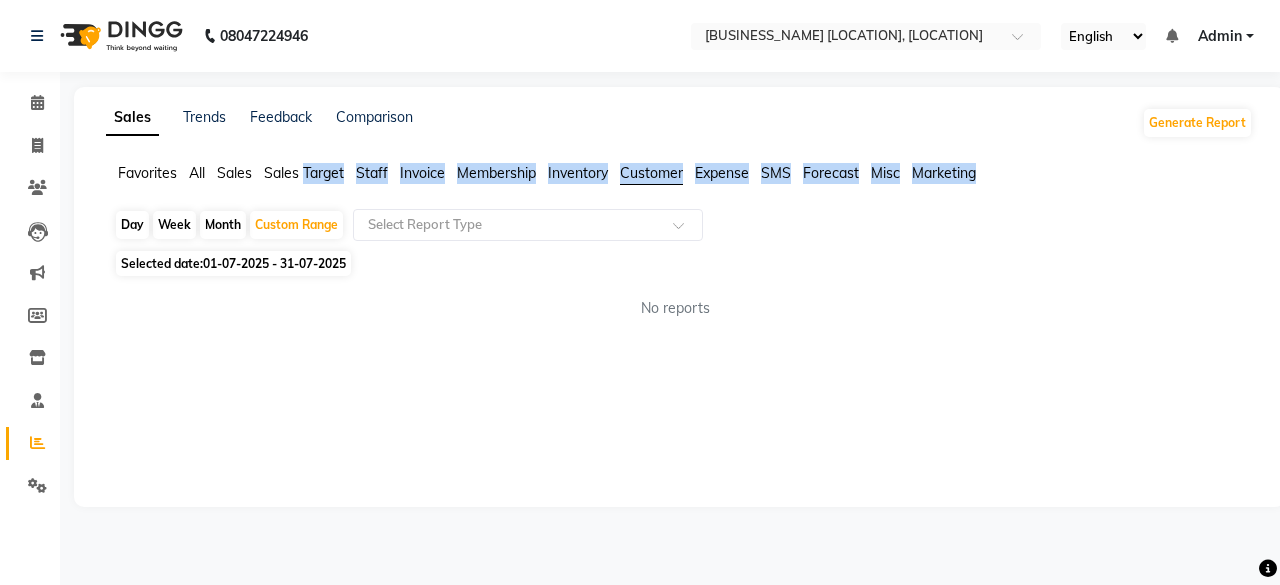 click on "Customer" 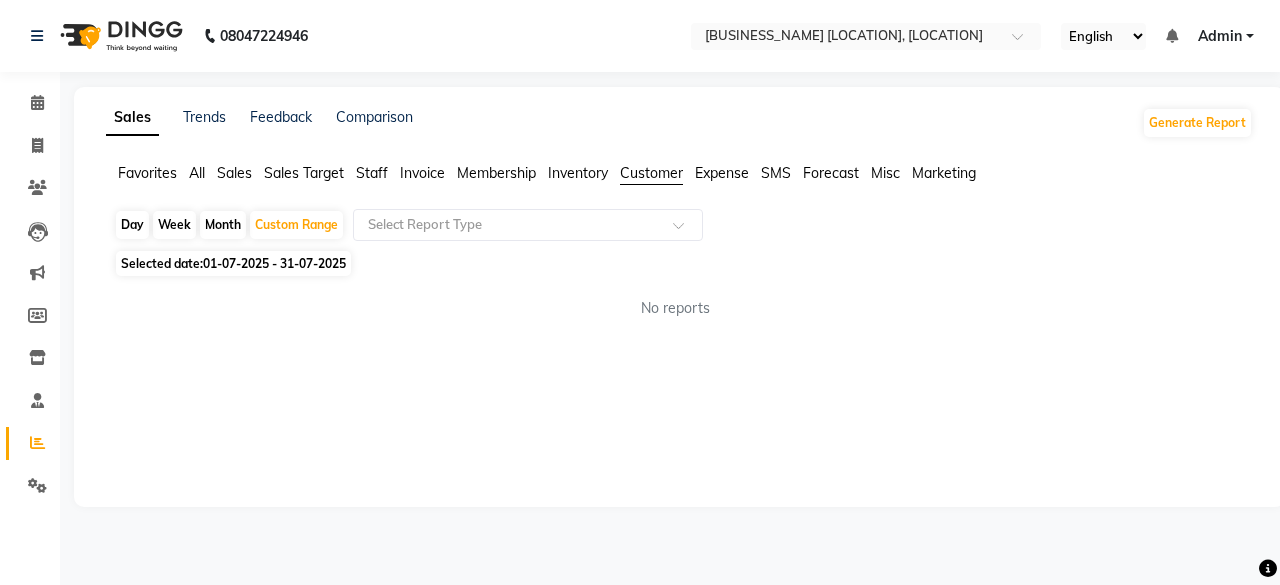 click on "Customer" 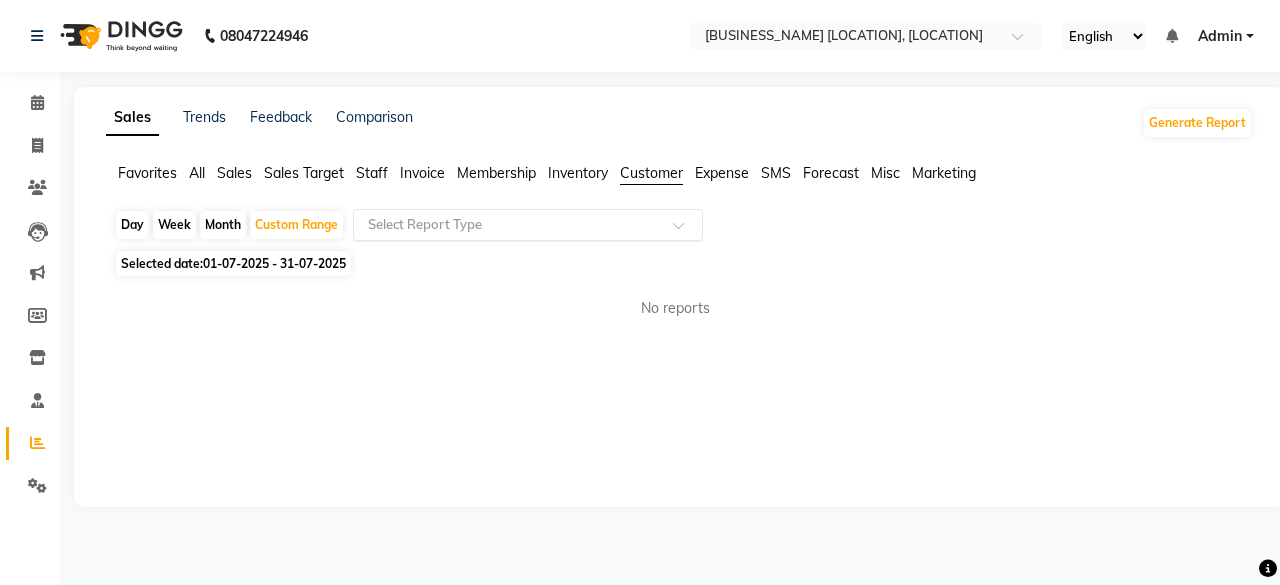 click 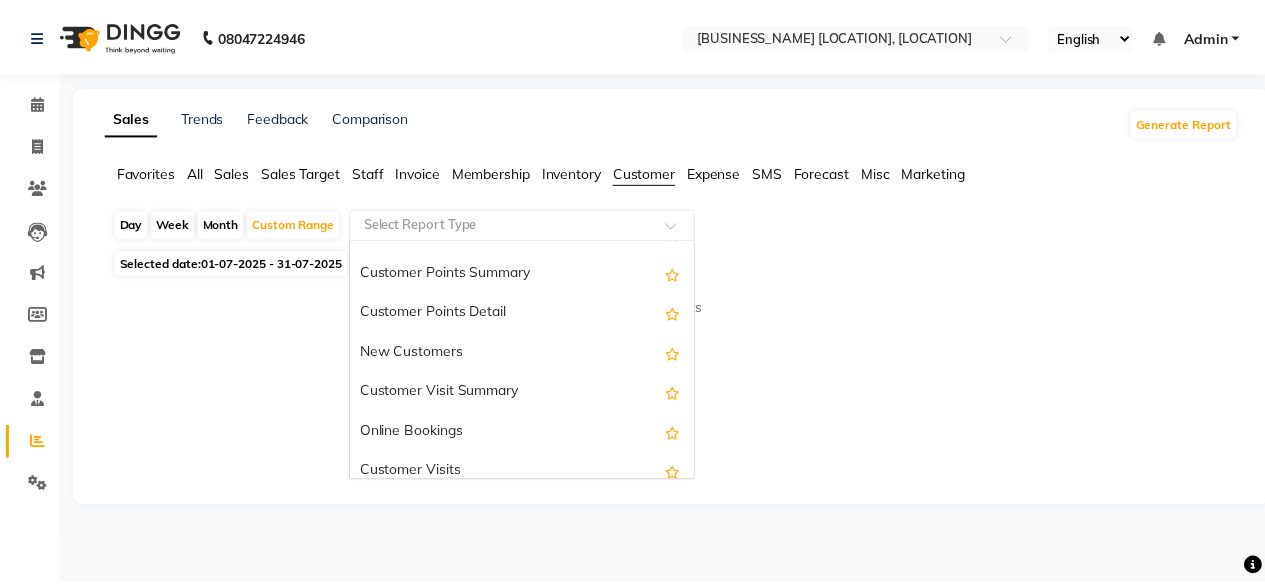 scroll, scrollTop: 280, scrollLeft: 0, axis: vertical 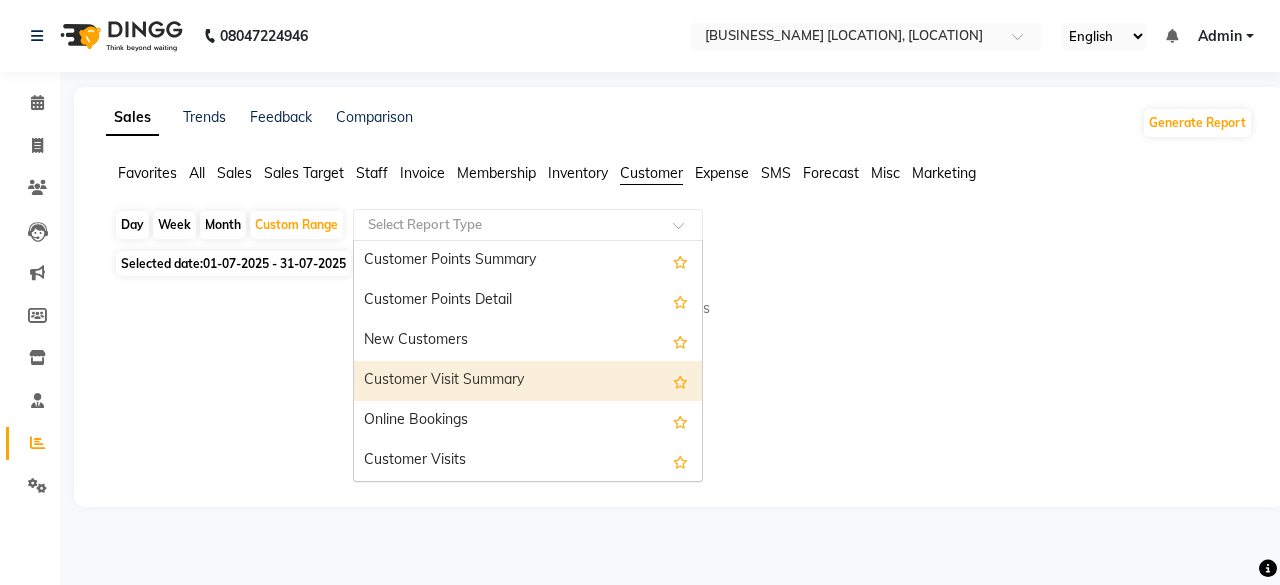 click on "Customer Visit Summary" at bounding box center [528, 381] 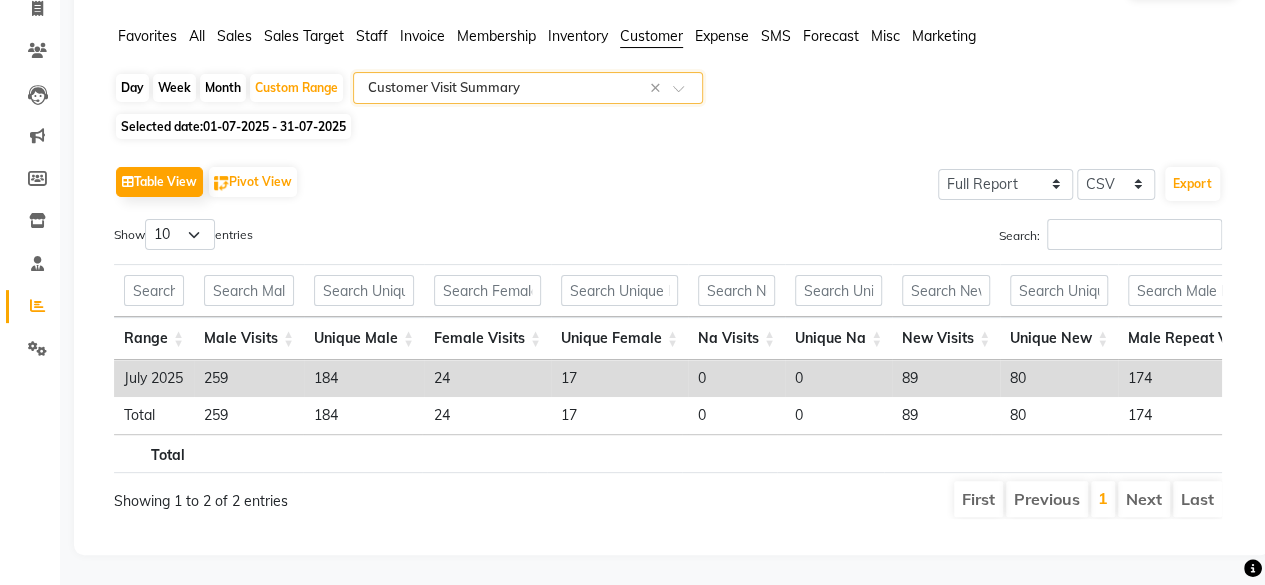 scroll, scrollTop: 164, scrollLeft: 0, axis: vertical 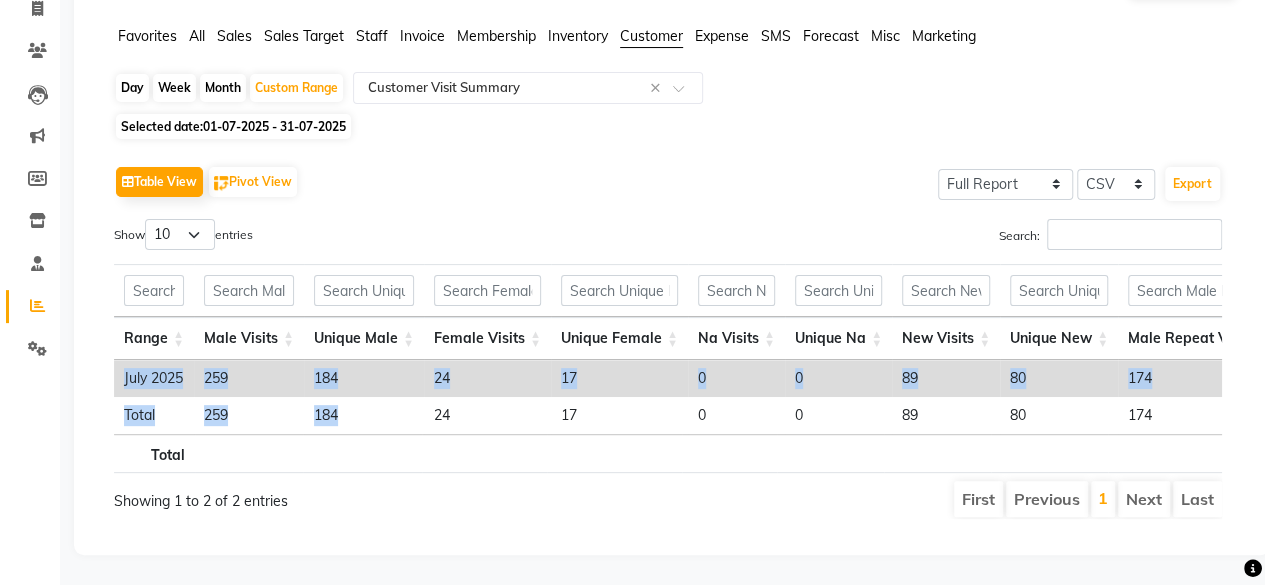 click on "Range Male Visits Unique Male Female Visits Unique Female Na Visits Unique Na New Visits Unique New Male Repeat Visits Female Repeat Visits Na Repeat Visits Total Repeat Visits Unique Repeat Visits Visits Unique Visits Total July 2025 259 184 24 17 0 0 89 80 174 20 0 194 121 283 201 Total 259 184 24 17 0 0 89 80 174 20 0 194 121 283 201" at bounding box center (668, 397) 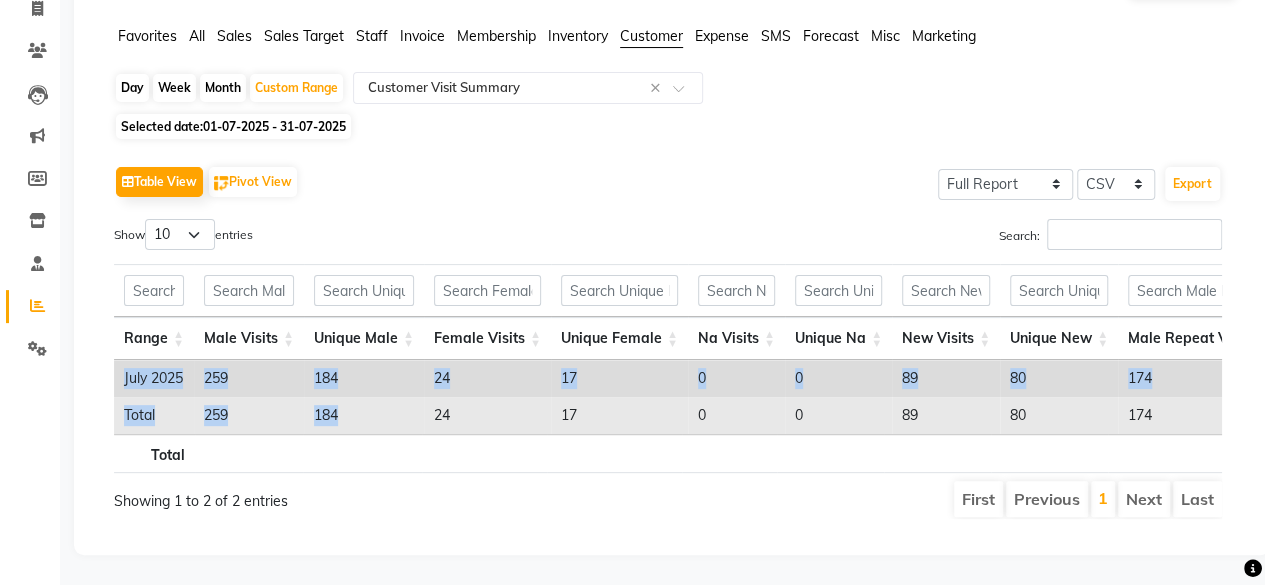 click on "184" at bounding box center (364, 415) 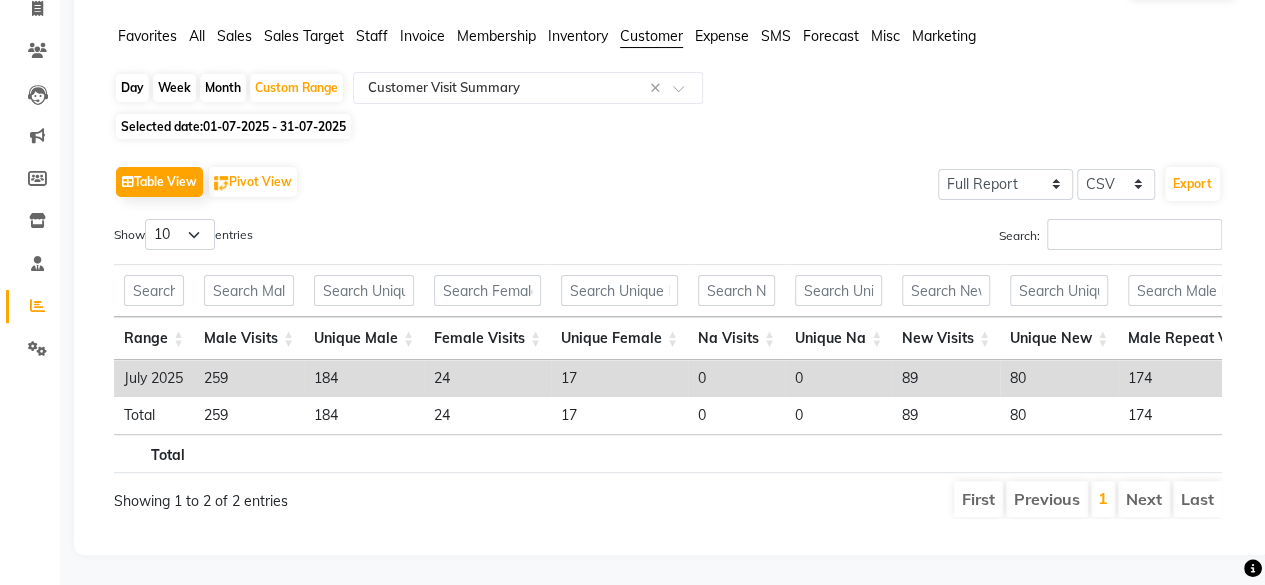 scroll, scrollTop: 0, scrollLeft: 54, axis: horizontal 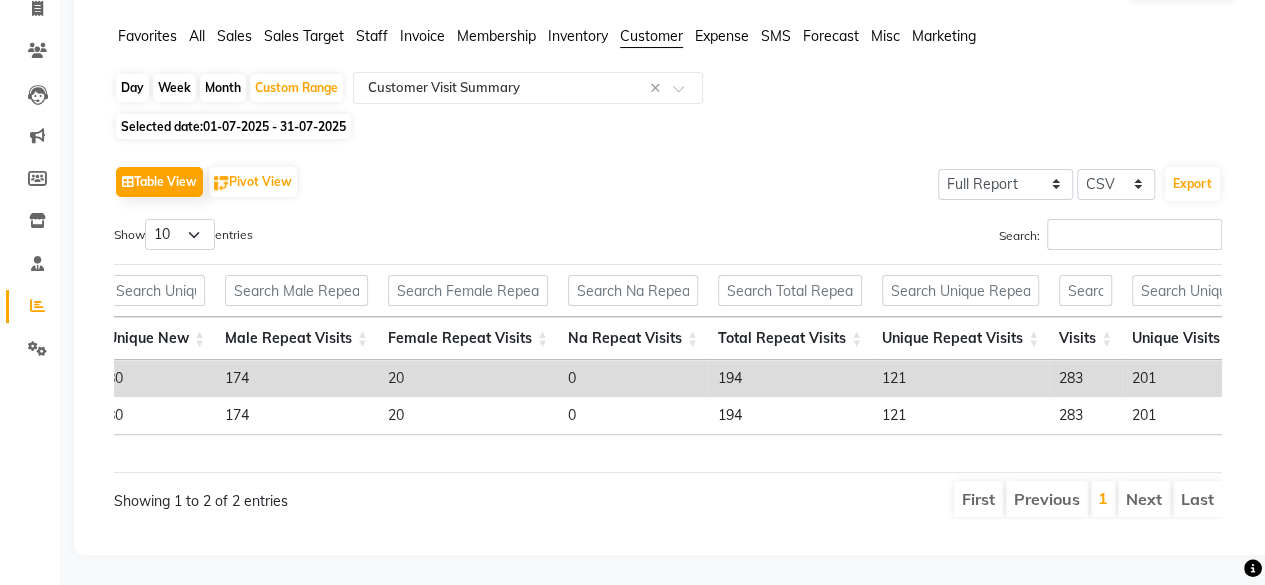 click on "Next" at bounding box center (1144, 499) 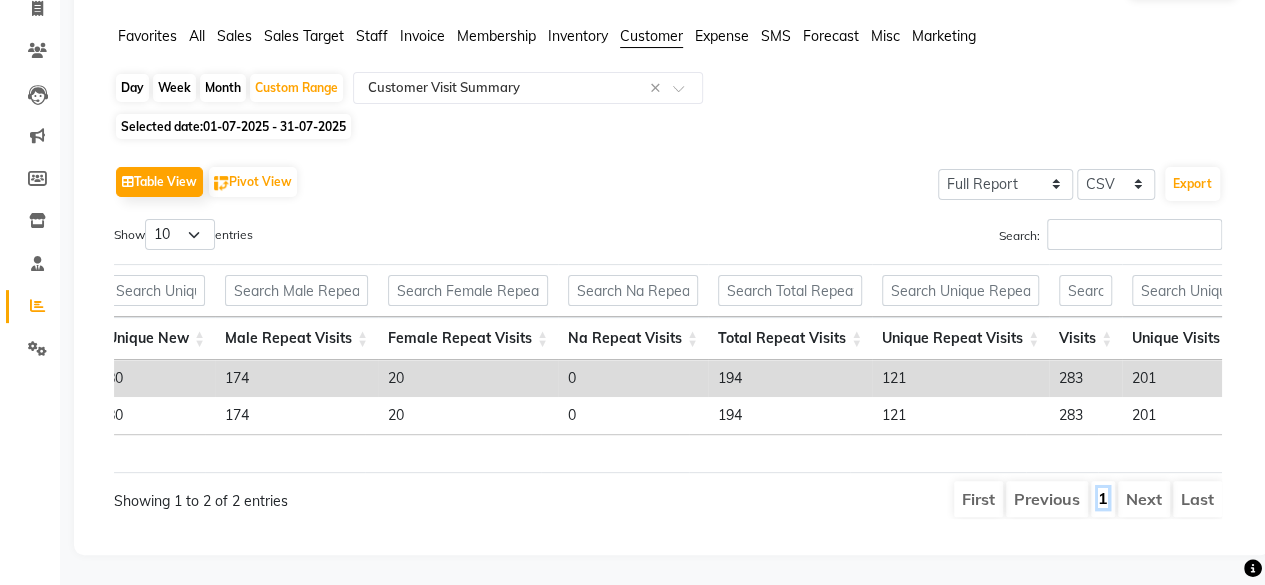 click on "1" at bounding box center (1103, 498) 